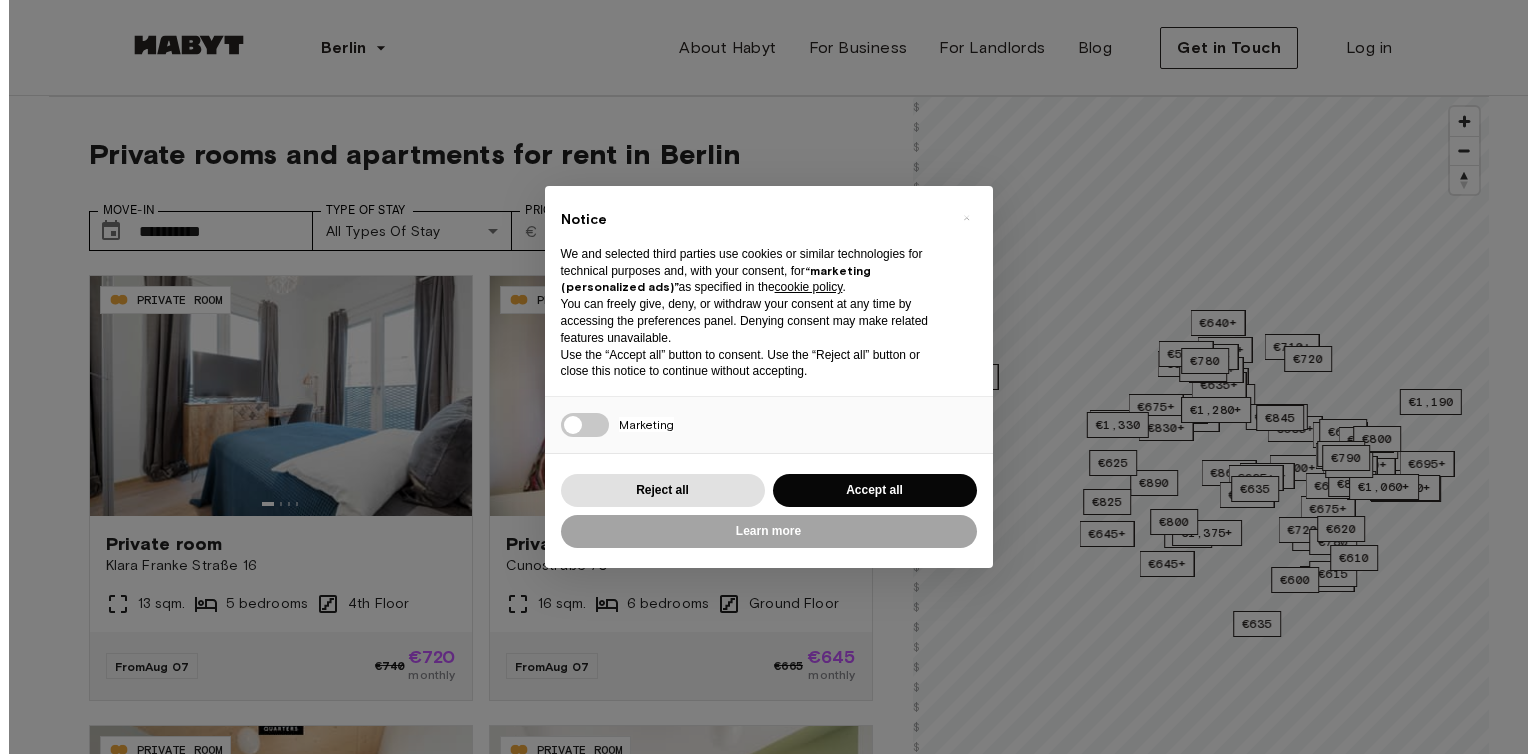 scroll, scrollTop: 0, scrollLeft: 0, axis: both 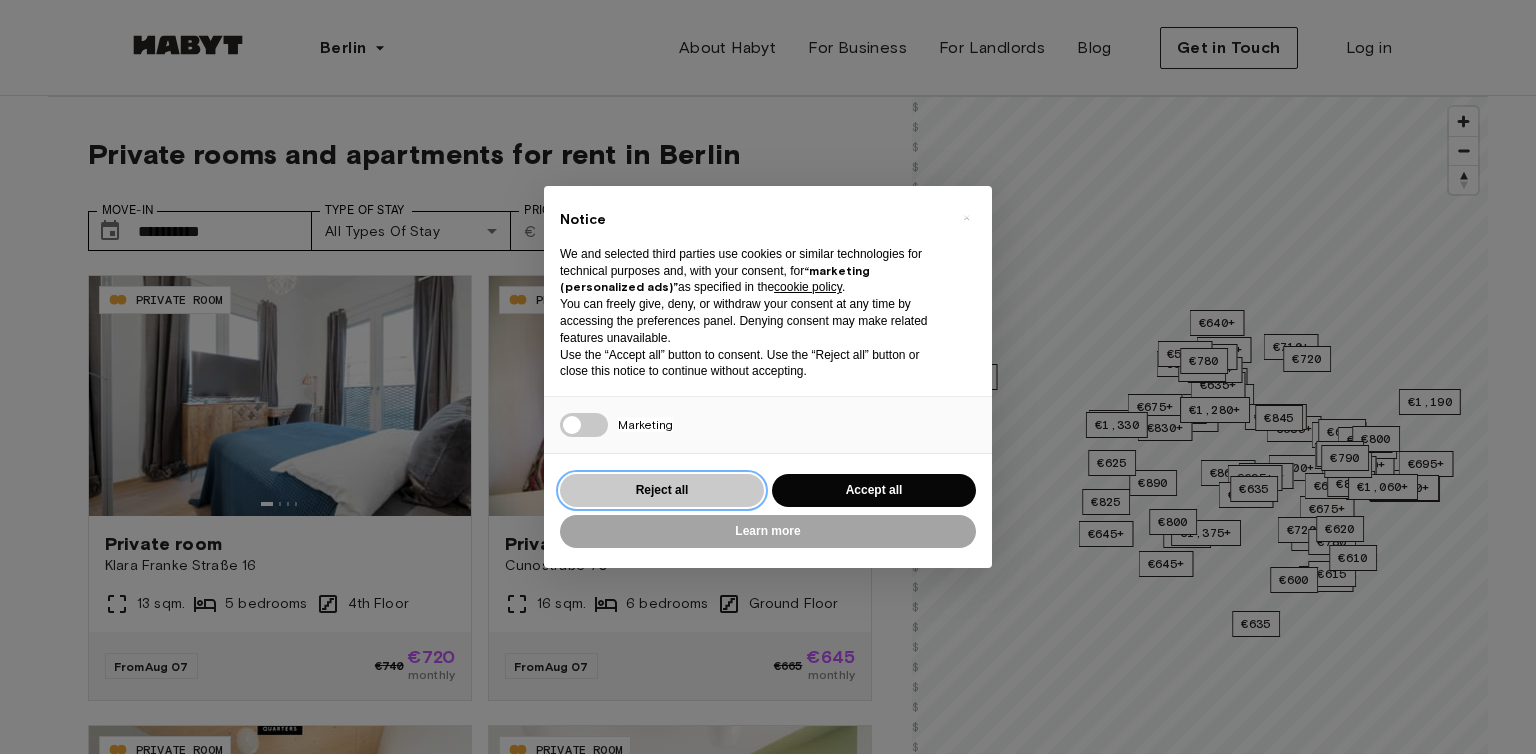 click on "Reject all" at bounding box center (662, 490) 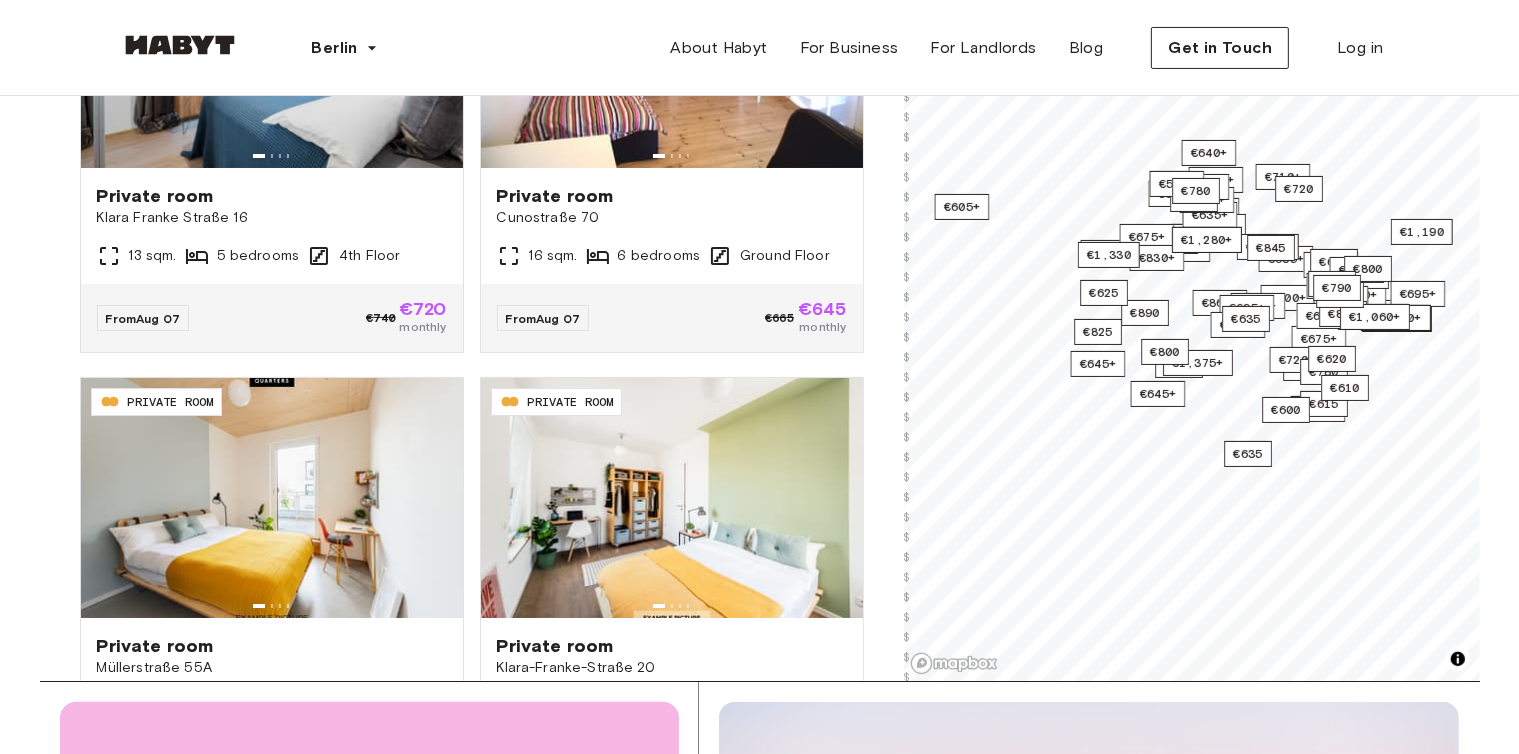 scroll, scrollTop: 476, scrollLeft: 0, axis: vertical 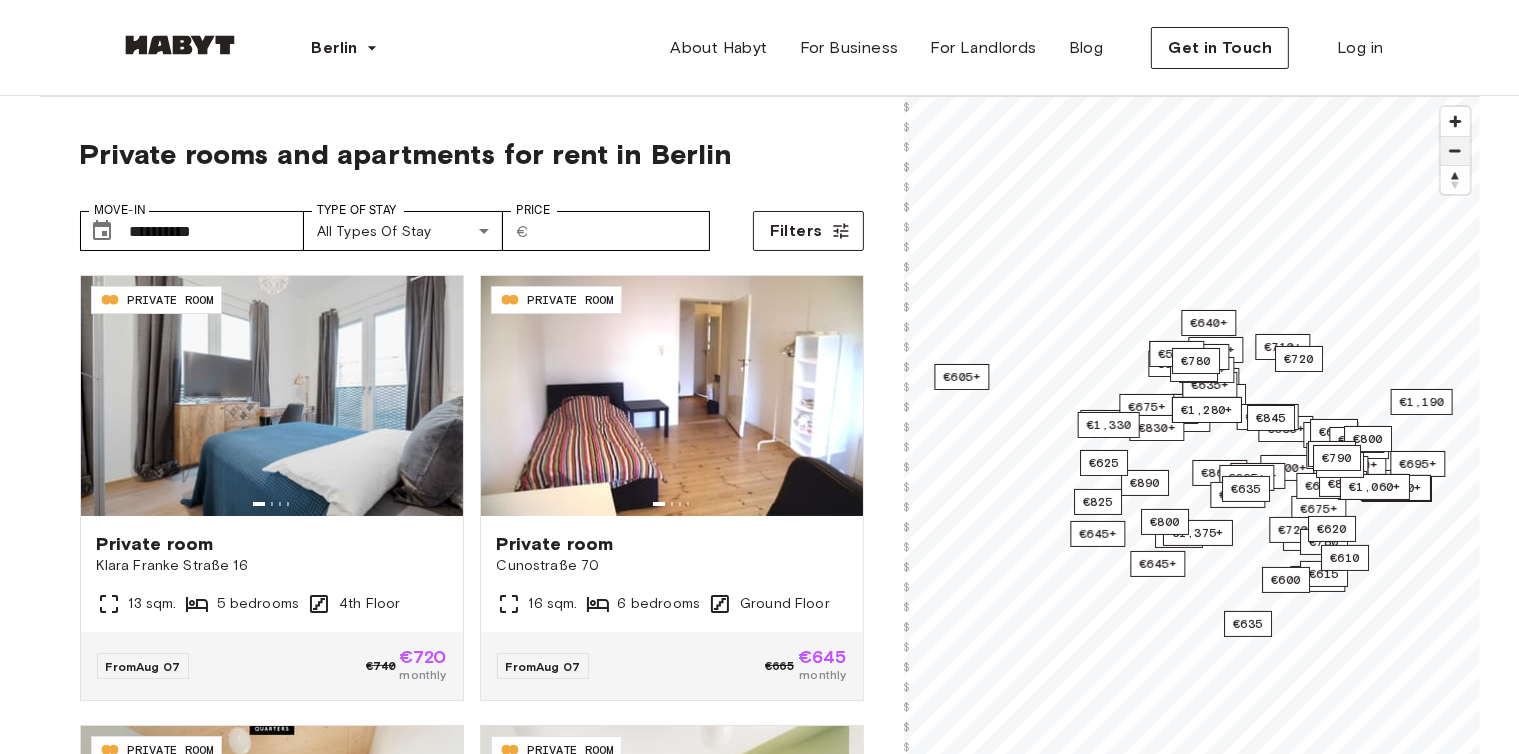 click at bounding box center (1455, 151) 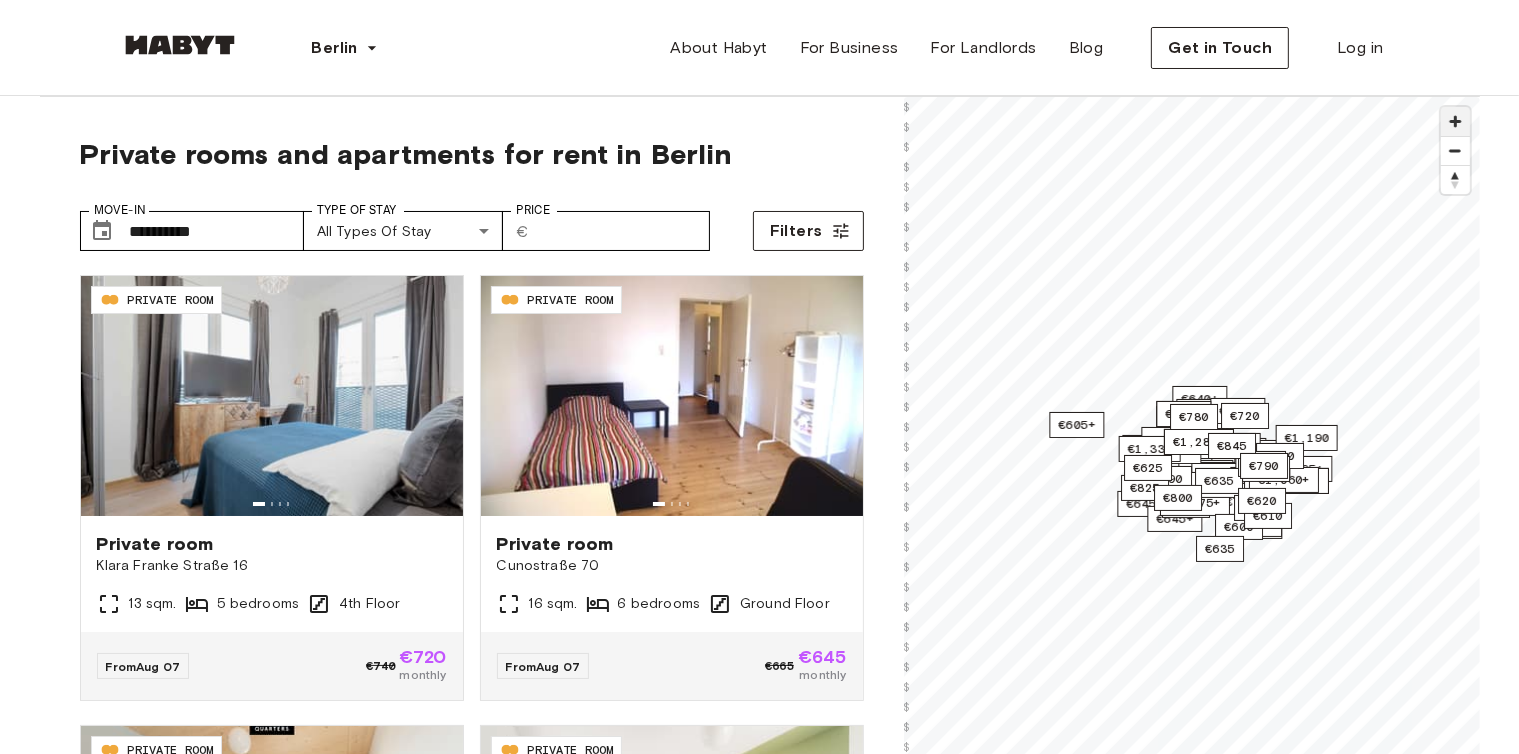 click at bounding box center (1455, 121) 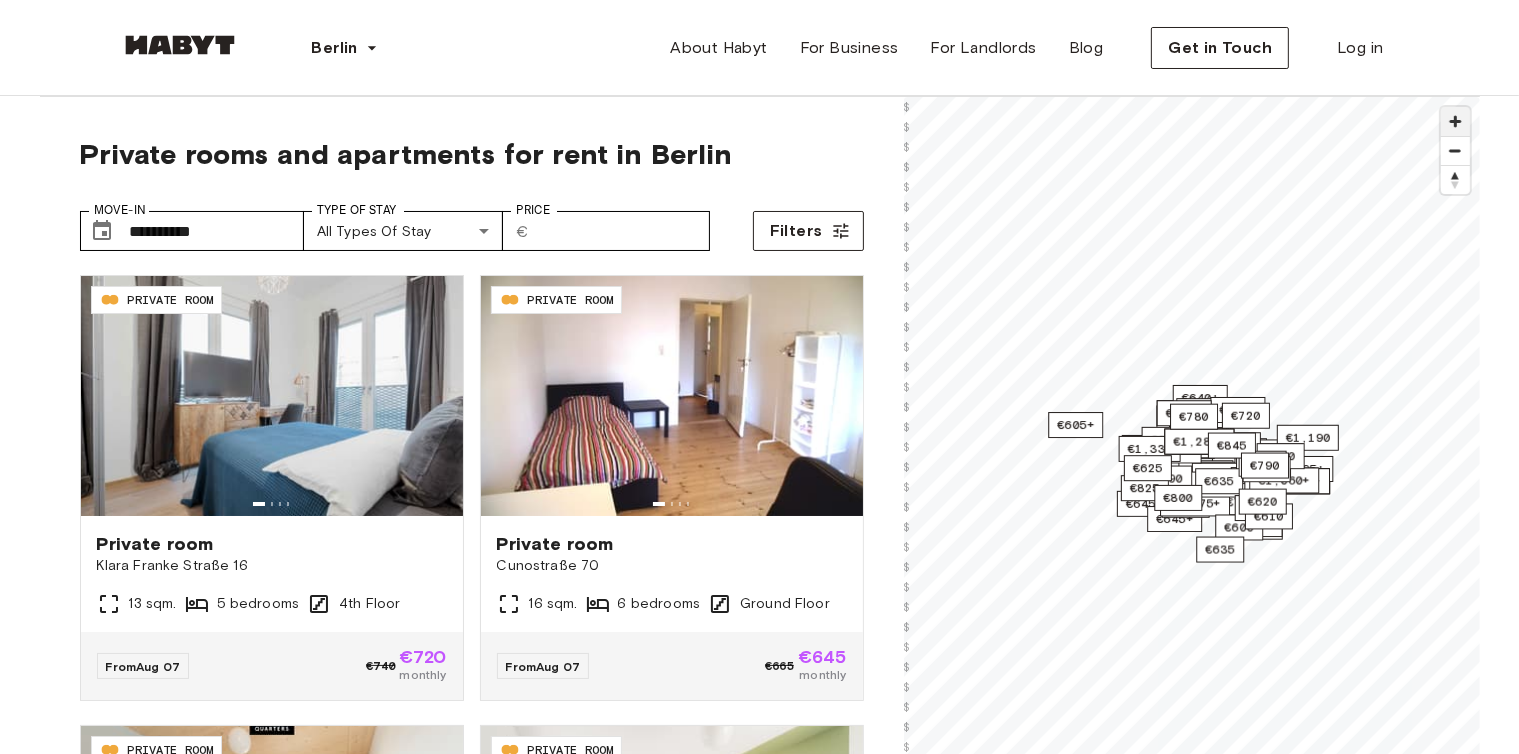 click at bounding box center [1455, 121] 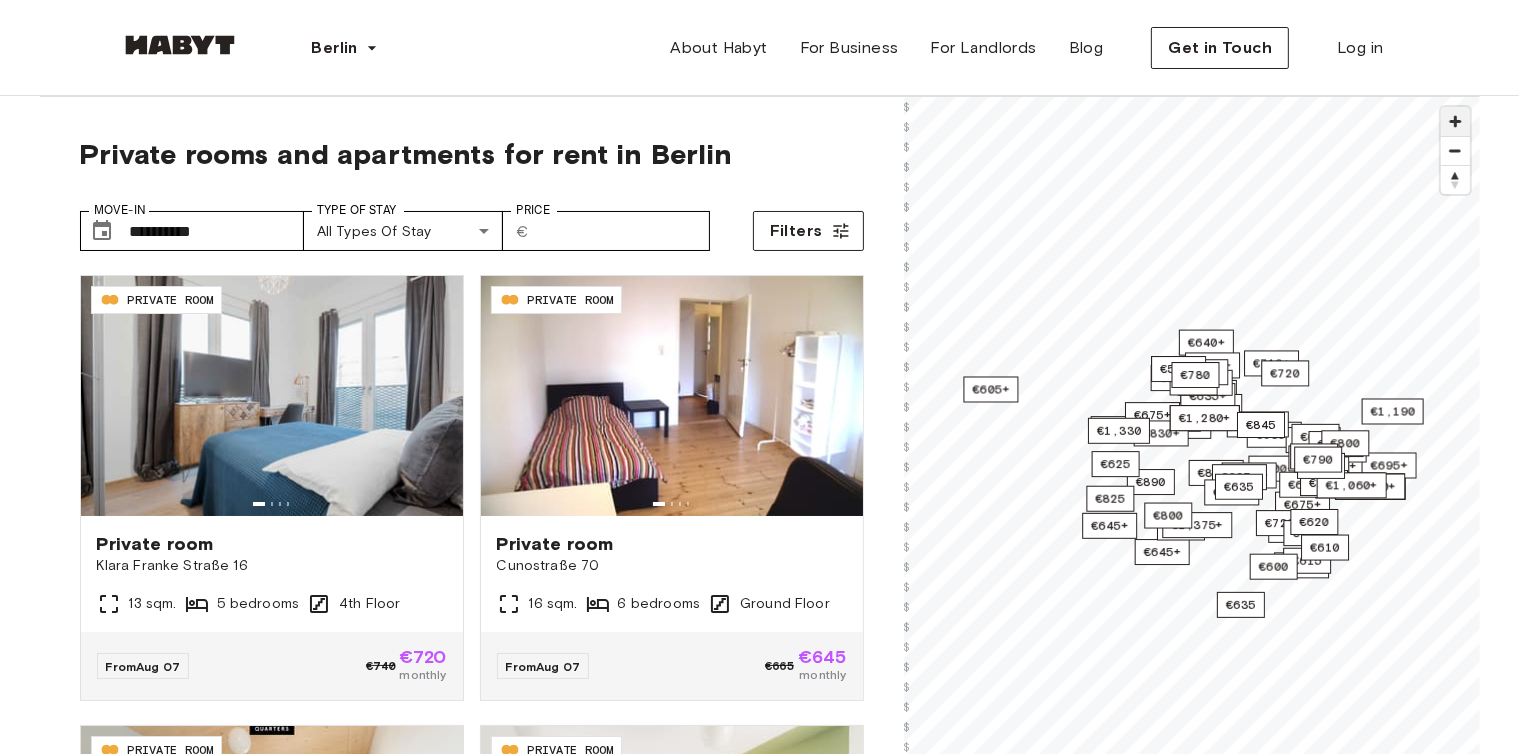 click at bounding box center (1455, 121) 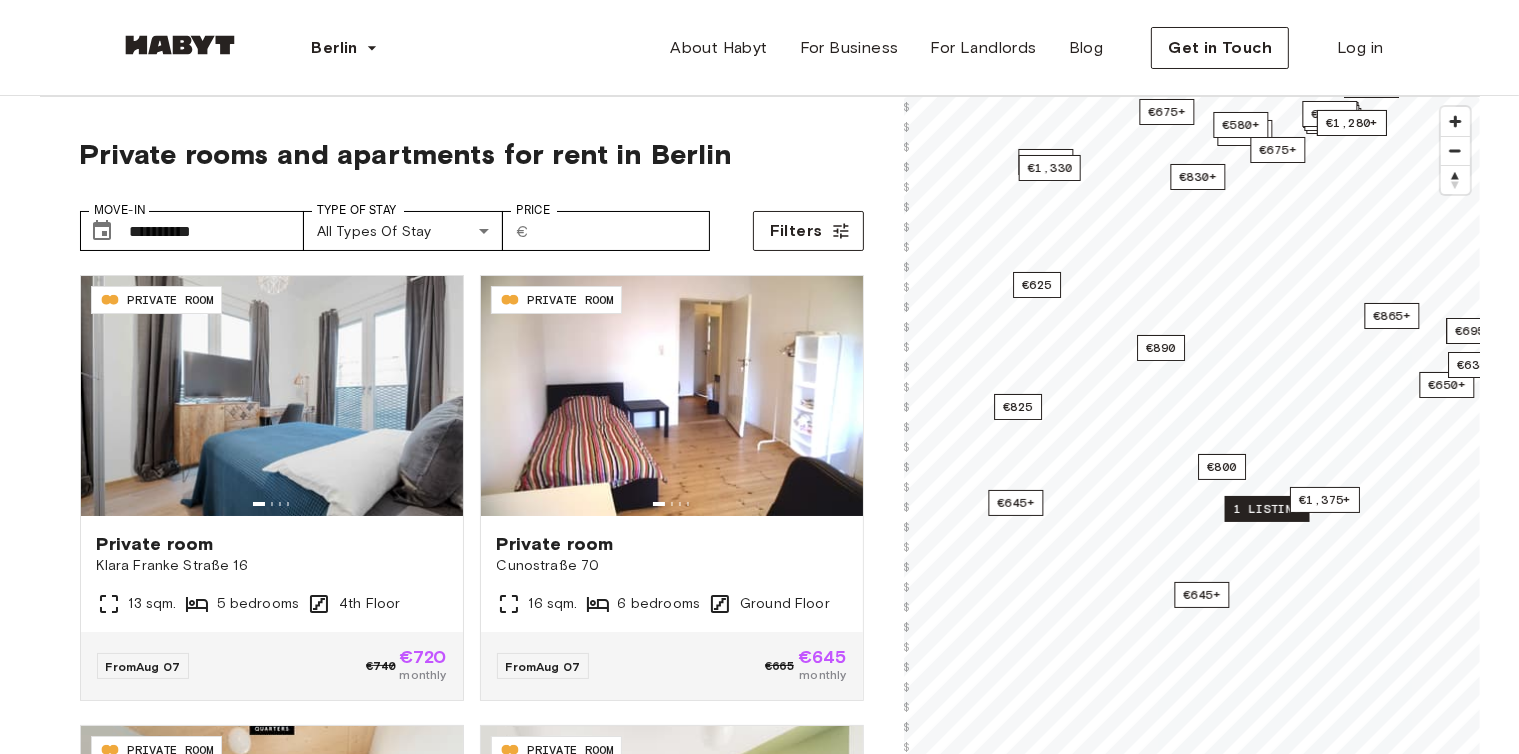 click on "1 listing" at bounding box center (1266, 509) 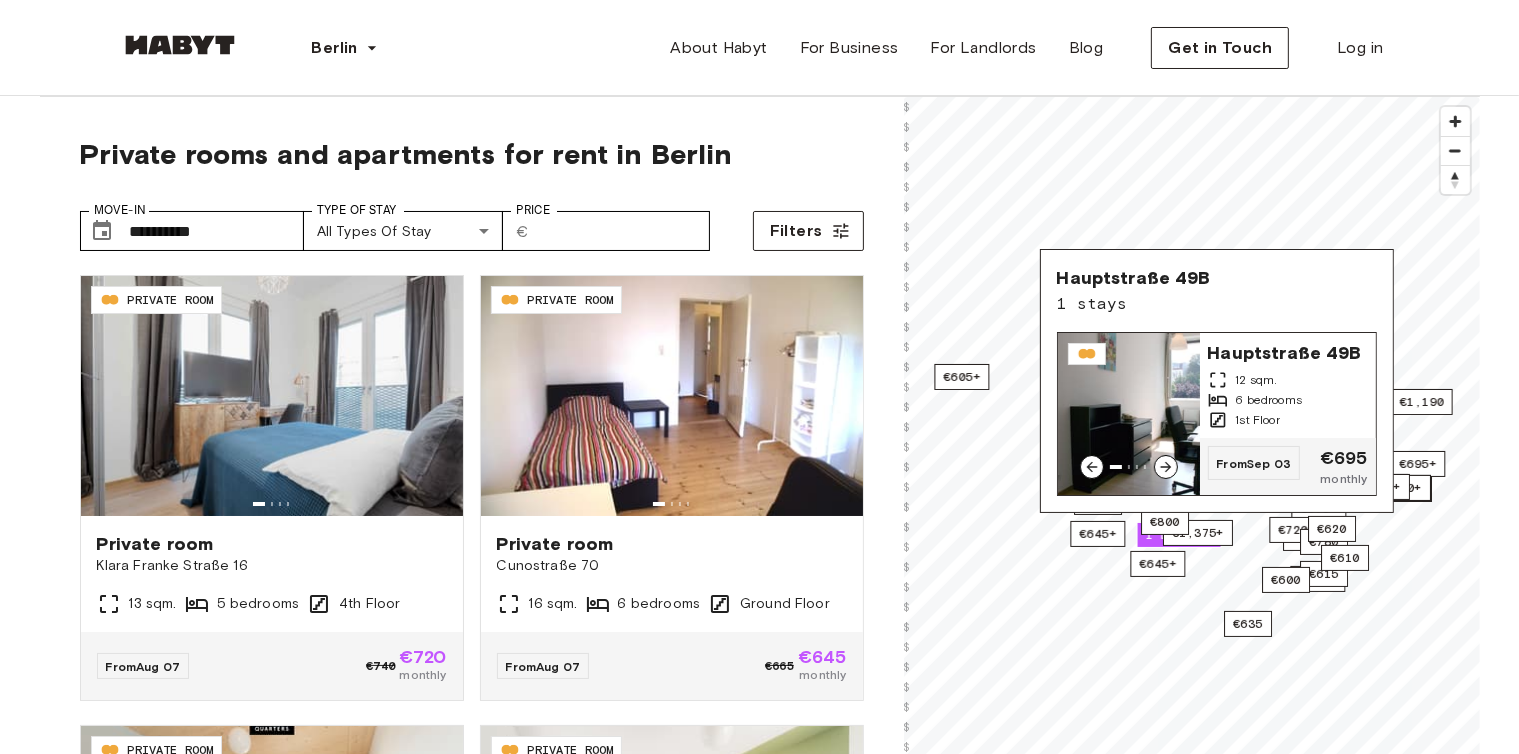 click at bounding box center (1129, 414) 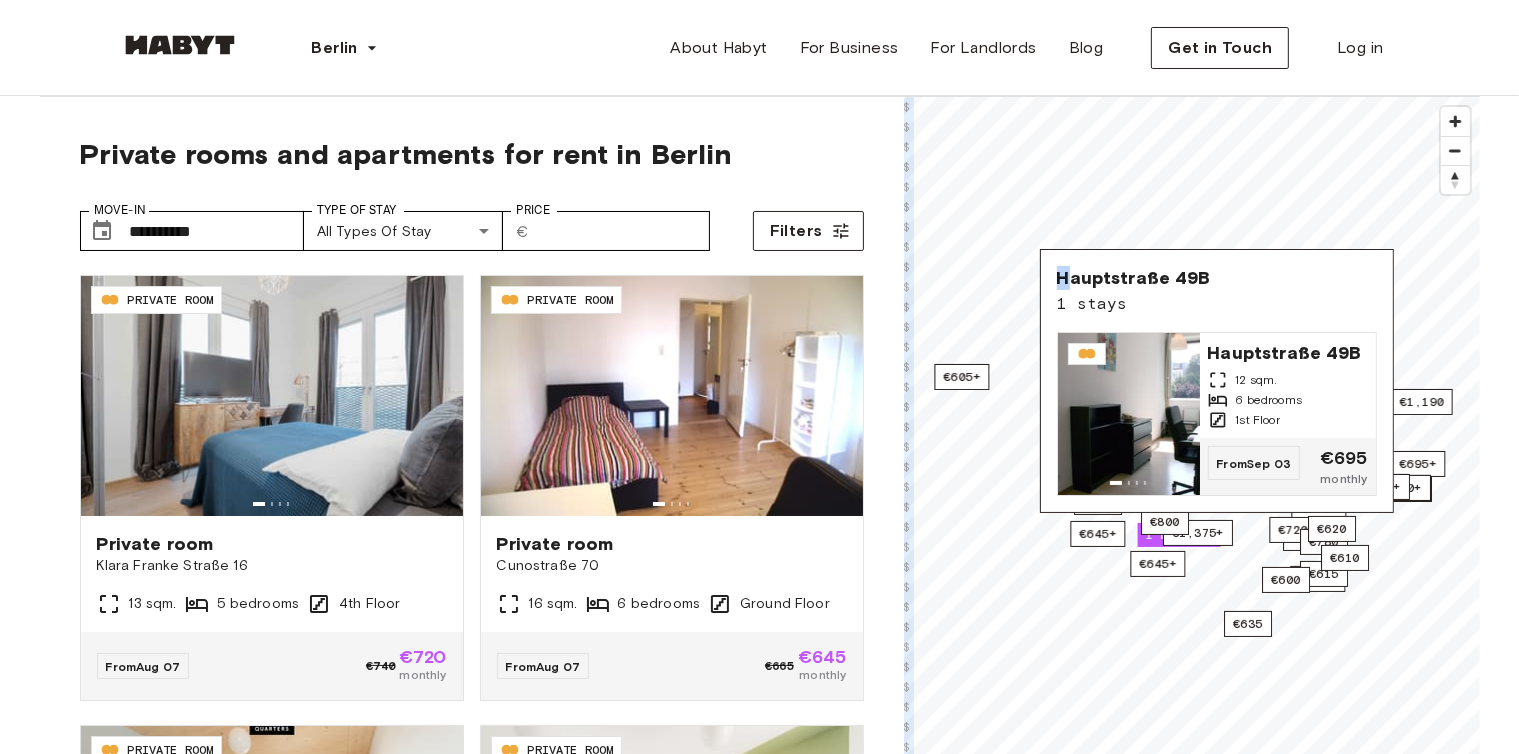 click on "€700+ €645+ €670+ €660+ €555+ €700+ €640+ €1,060+ €1,060+ €685+ €785+ €635+ €685+ €710+ €725+ €815 €645+ €710+ €720+ €865+ €825+ €730+ €740+ €675+ €735+ €735+ €675 €645+ €580+ €635+ €615 €695+ €685 €615+ €685+ €655+ €685 €675+ €695+ €675+ €675 €605+ €710+ €720+ €675+ €1,155+ €615+ 1 listing €1,190 €1,060+ €800+ €1,280 €1,375+ €650+ €600 €675+ €1,155+ €1,060+ €870 €720 €830+ €1,330 €720+ €1,280+ €780 €890 €825 €1,060+ €1,145+ €780+ €800 €635 €625 €675 €585+ €780 €1,280+ €610 €845 €780 €800 €635 €790 €620 © Mapbox   © OpenStreetMap   Improve this map $ $ $ $ $ $ $ $ $ $ $ $ $ $ $ $ $ $ $ $ $ $ $ $ $ $ $ $ $ $ $ $ $ $ $ $ $ $ $ $ $ $ $ $ $ $ $ $ $ $ $ $ $ $ $ $ $ $ $ $ $ $ $ $ $ $ $ $ $ $ $ $ $ $ $ $ $ $ $ $ $ $ $ $ Hauptstraße 49B 1 stays Hauptstraße 49B 12 sqm. 6 bedrooms 1st Floor From  Sep 03 €695 monthly" at bounding box center [1192, 474] 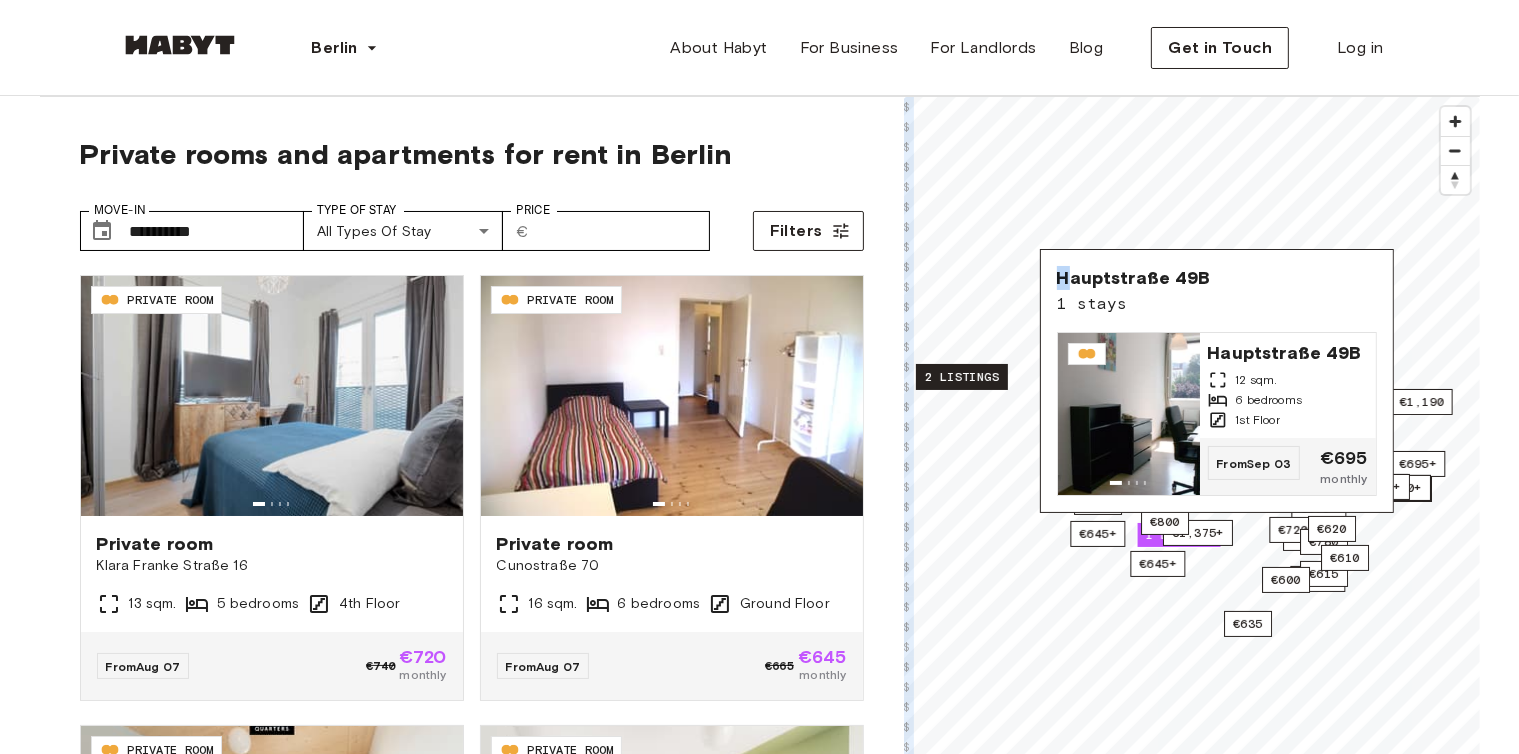click on "2 listings" at bounding box center (962, 377) 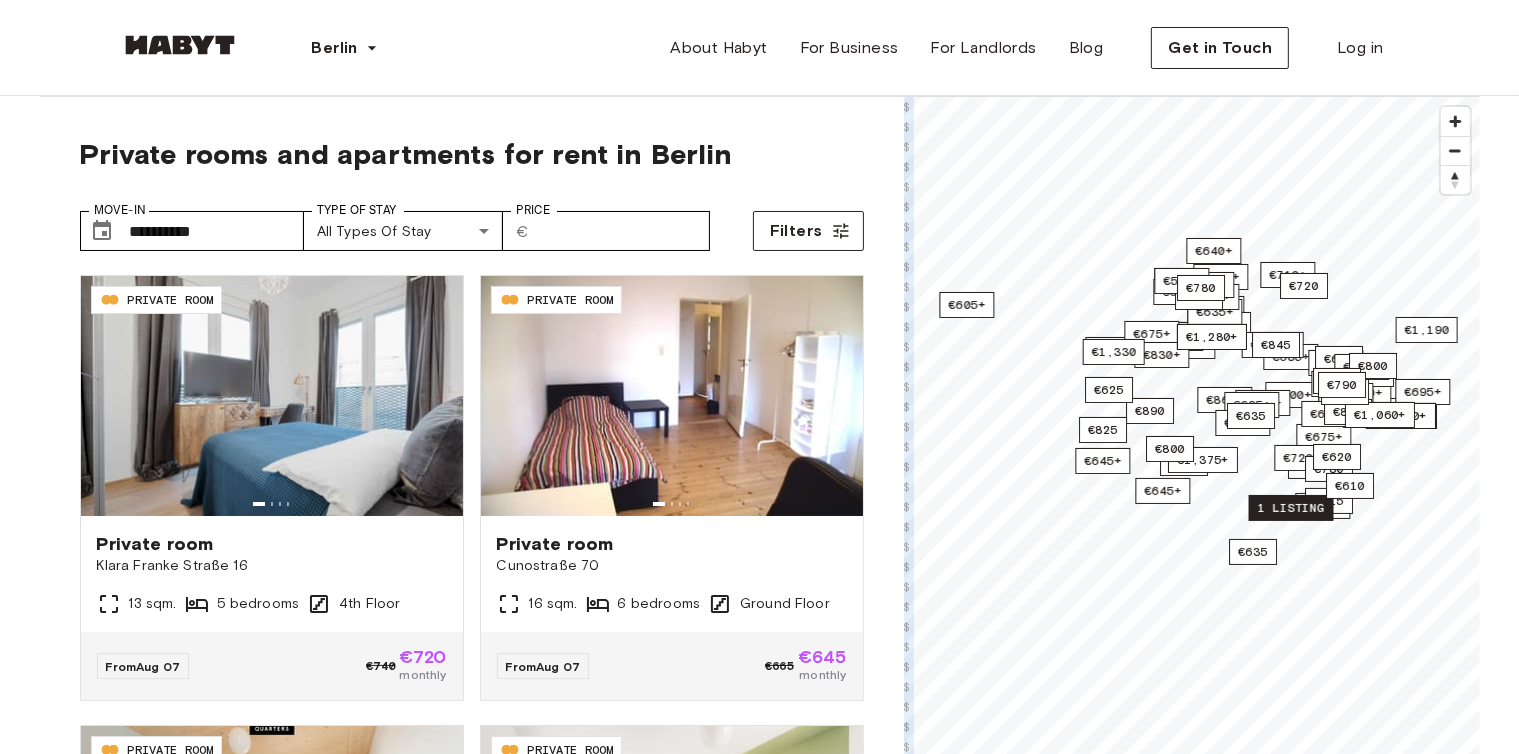 click on "1 listing" at bounding box center [1290, 508] 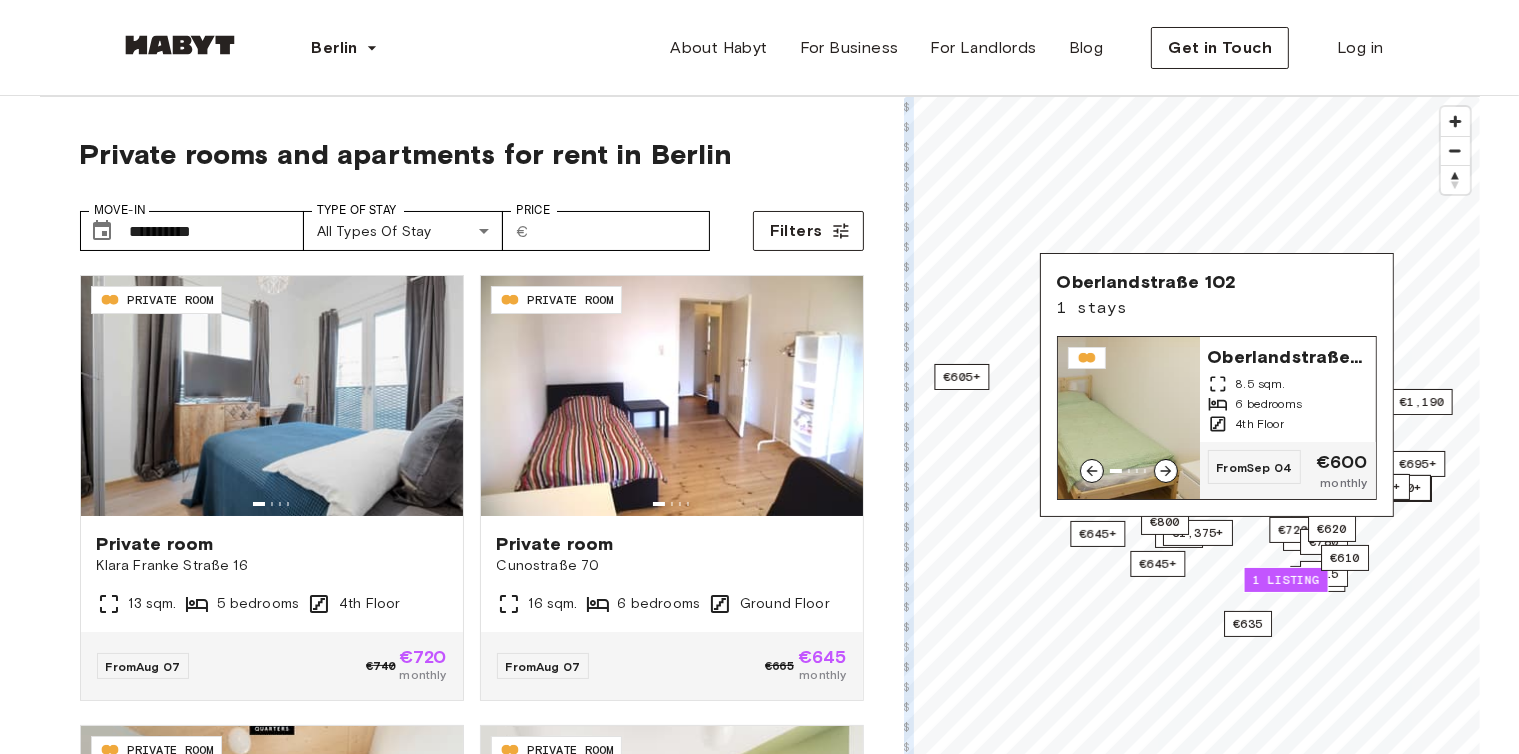 click at bounding box center [1129, 418] 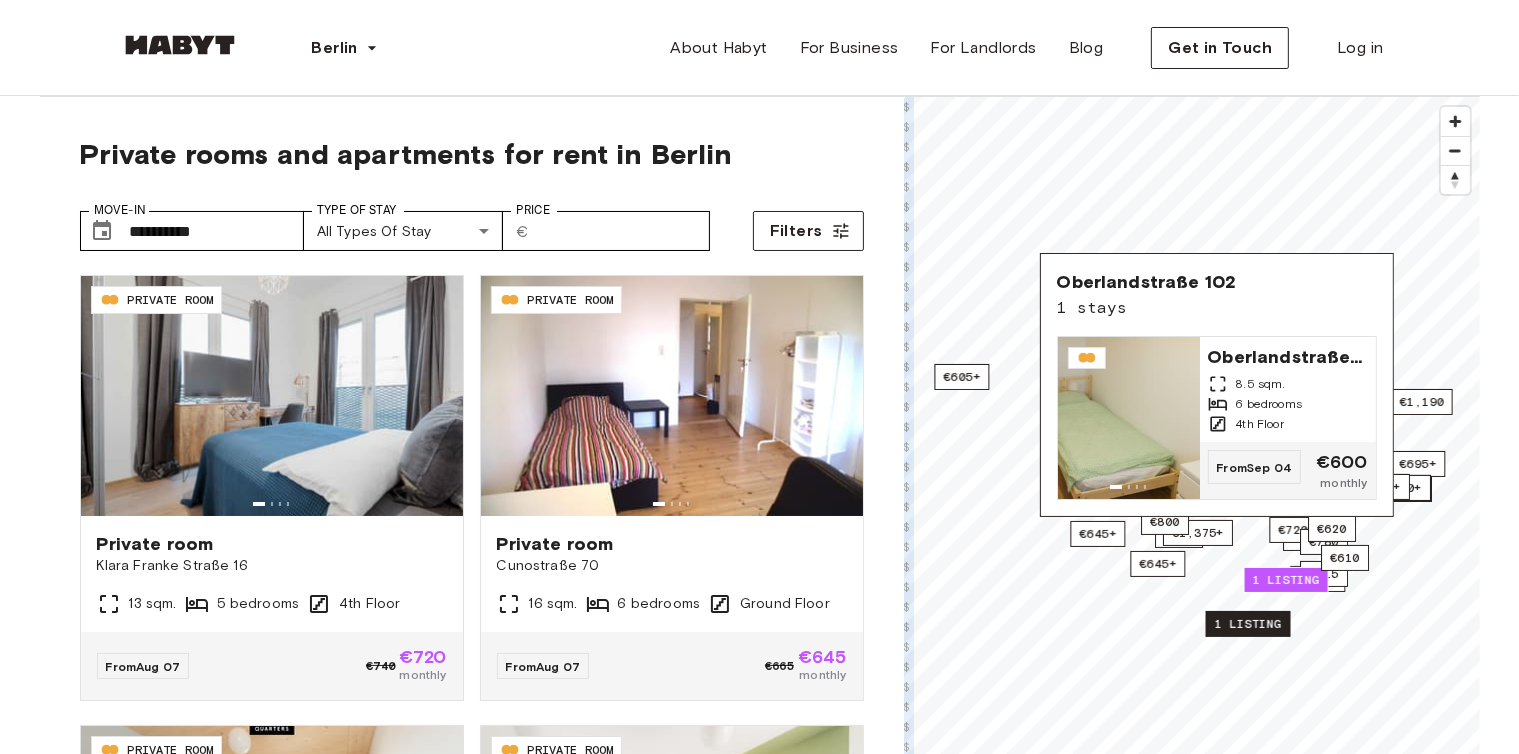 click on "1 listing" at bounding box center (1247, 624) 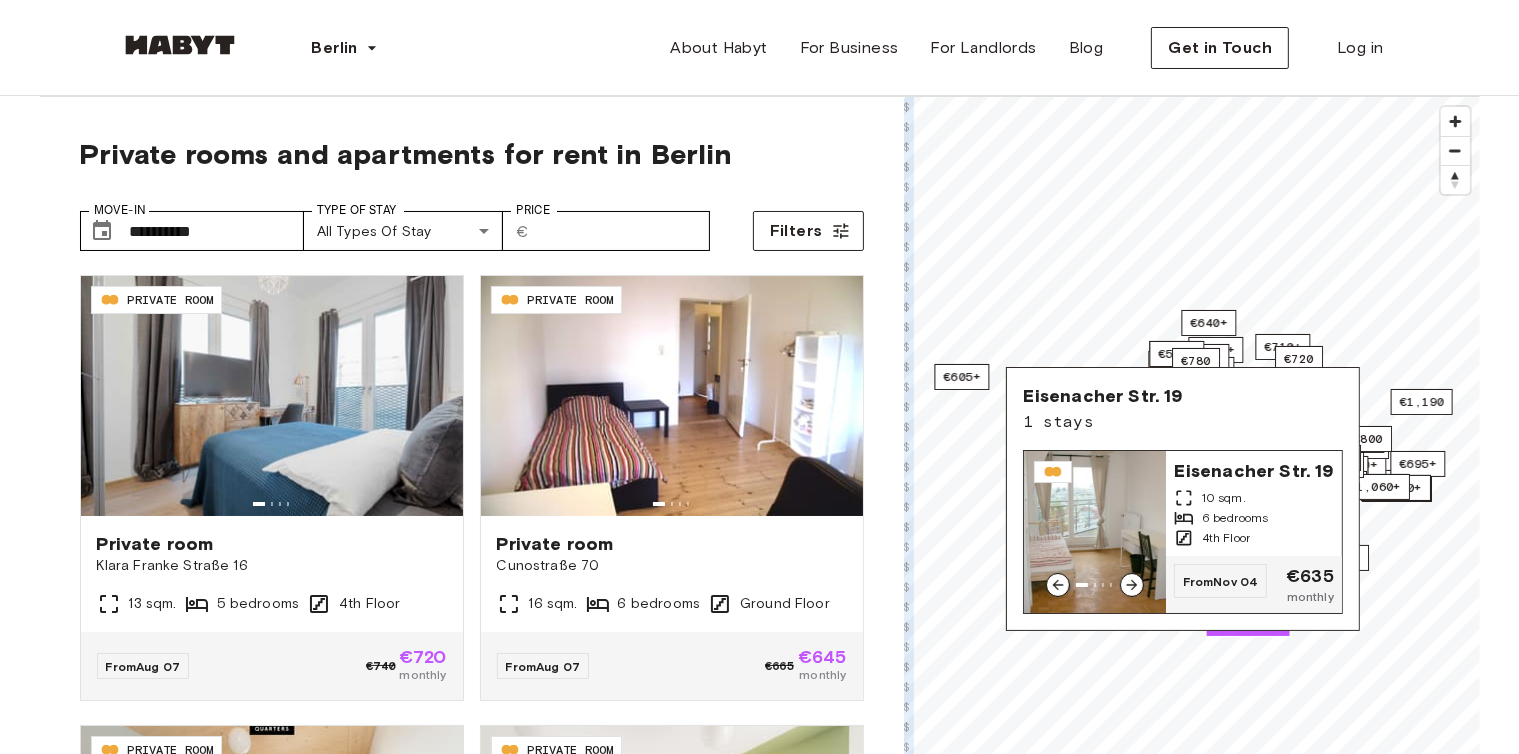 click at bounding box center [1095, 532] 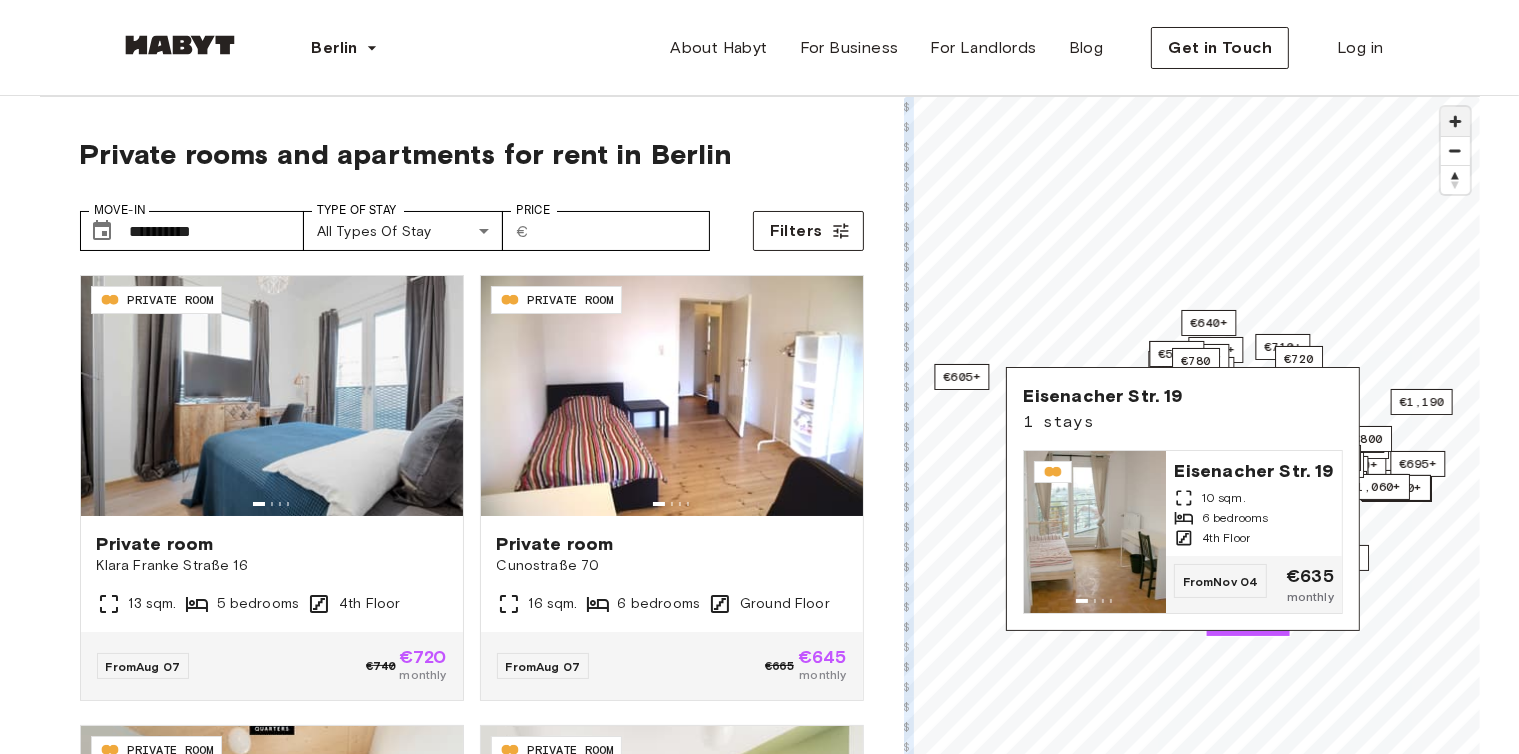 click at bounding box center [1455, 121] 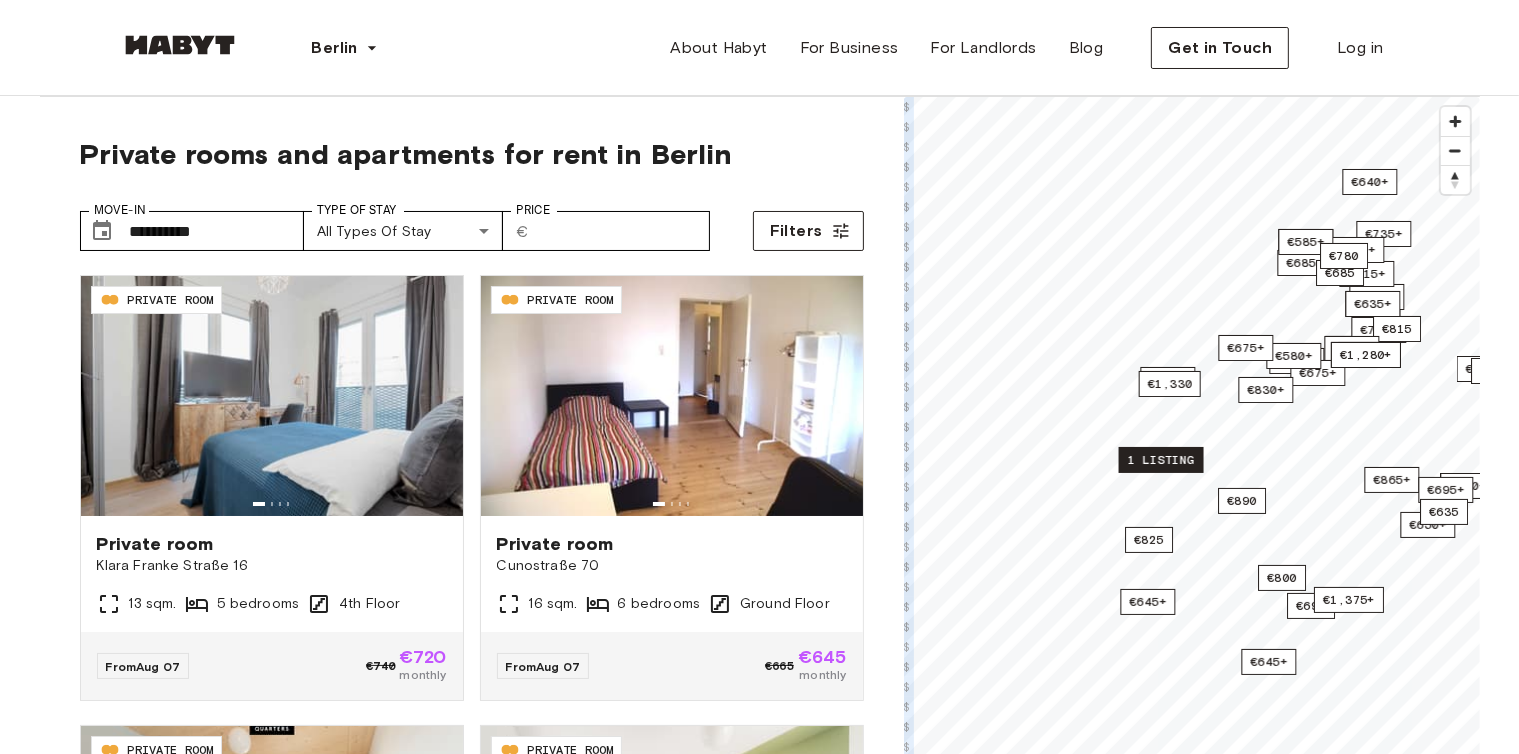 click on "1 listing" at bounding box center (1160, 460) 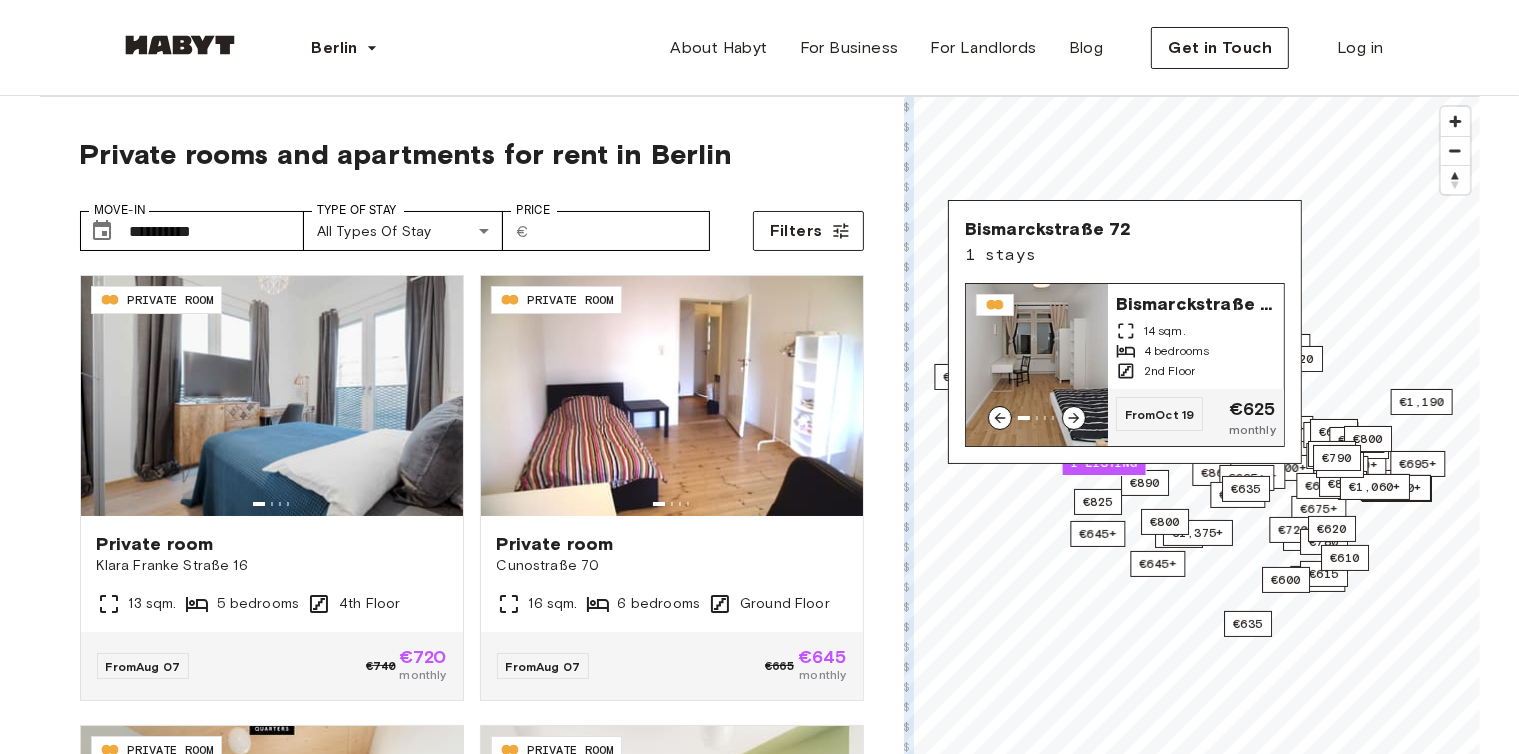 click at bounding box center [1037, 365] 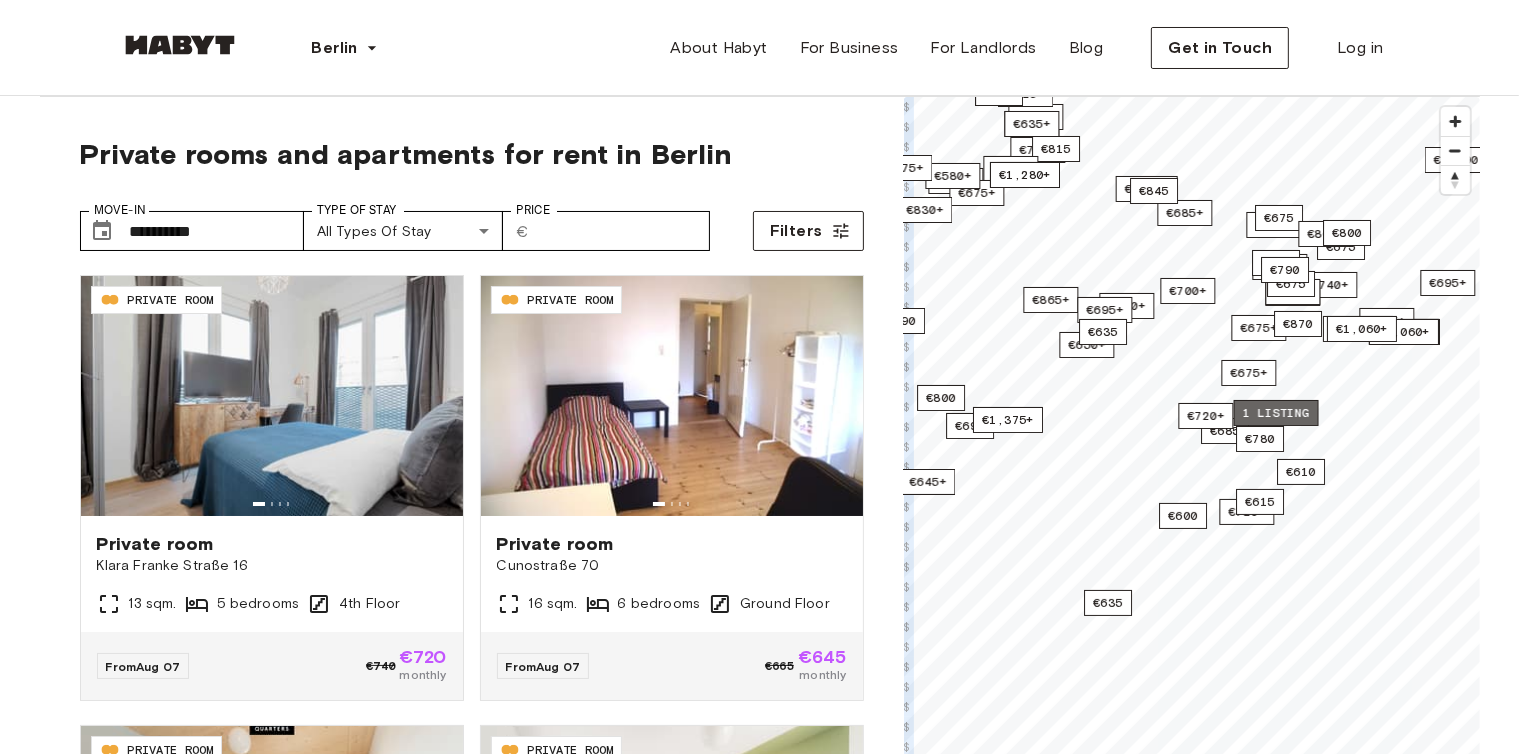 click on "1 listing" at bounding box center (1275, 413) 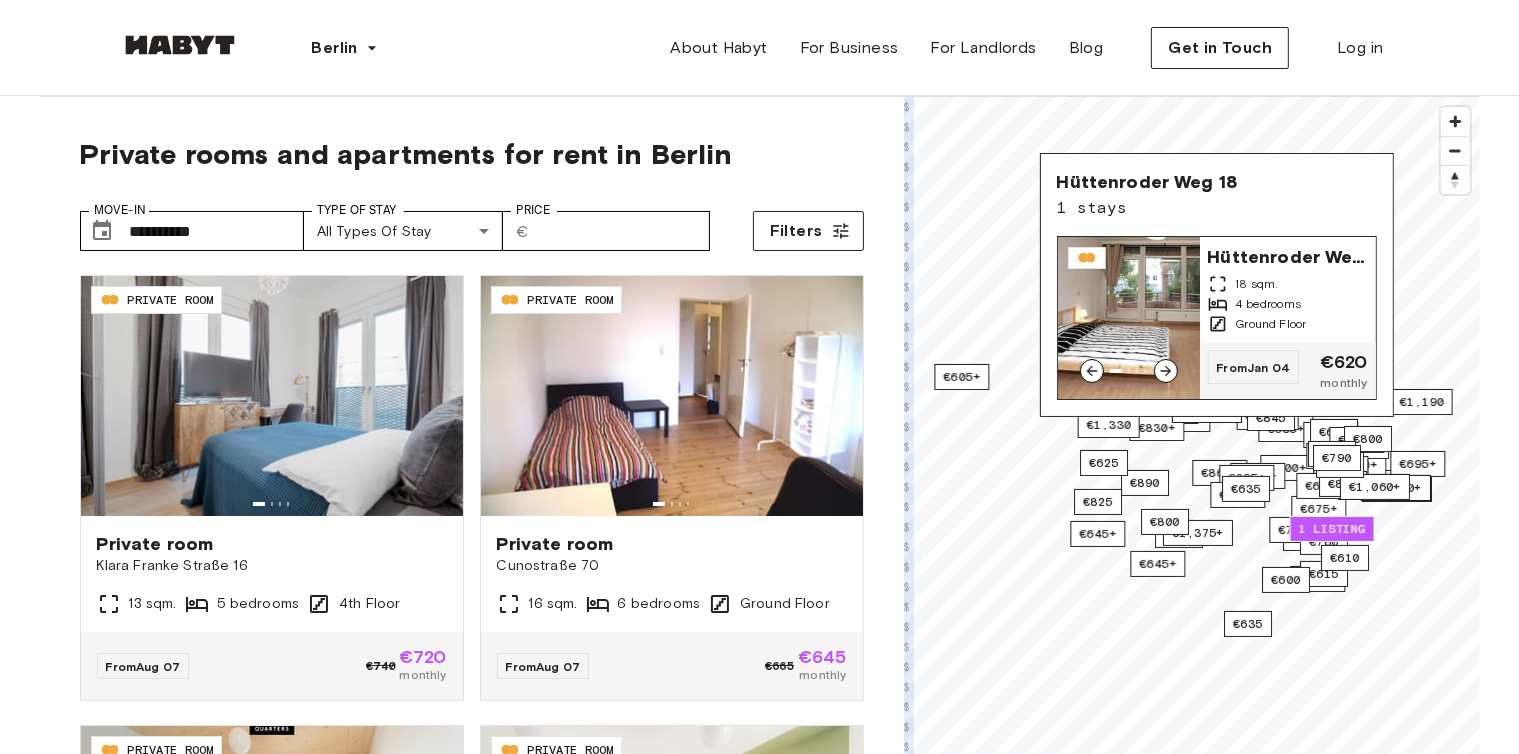 click at bounding box center (1129, 318) 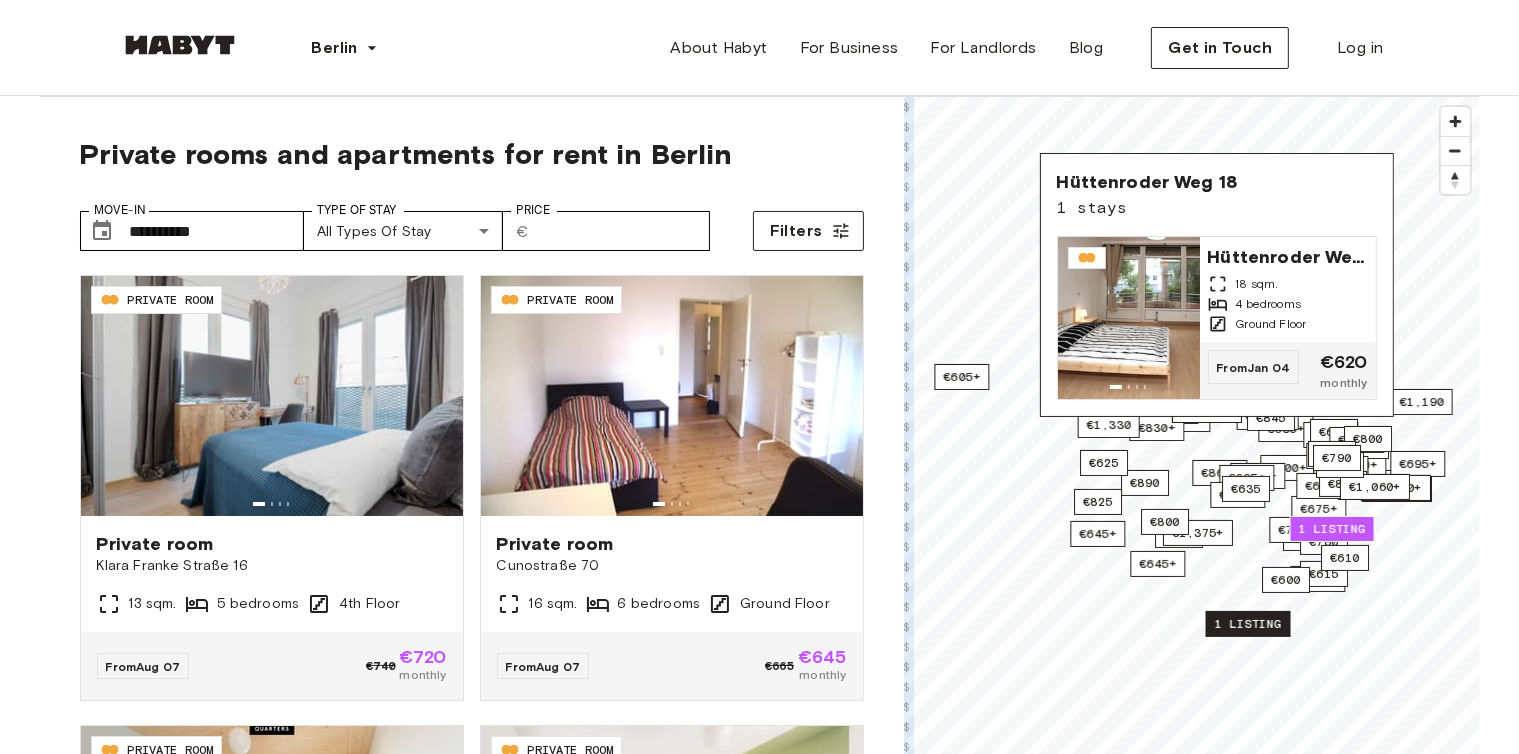click on "1 listing" at bounding box center (1247, 624) 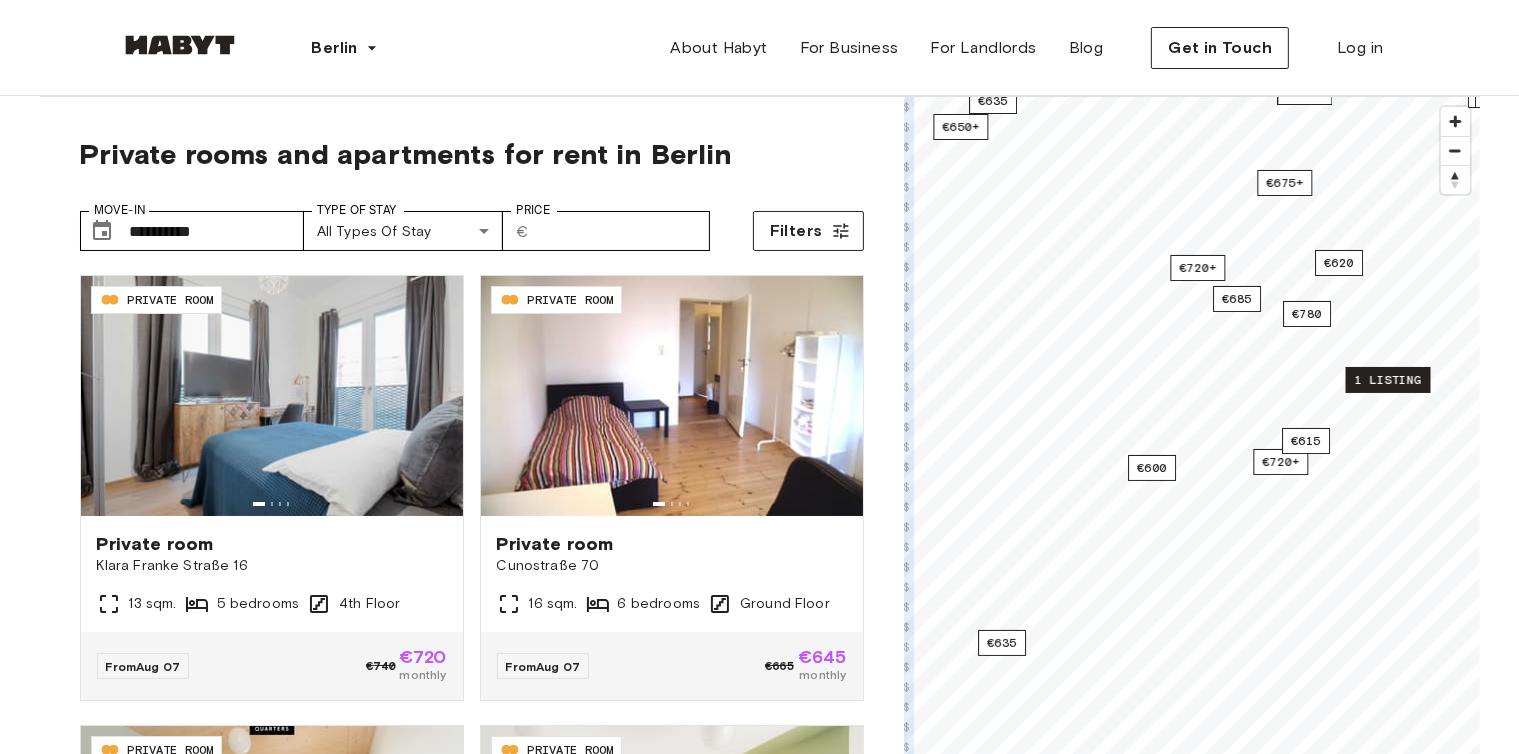 click on "1 listing" at bounding box center (1387, 380) 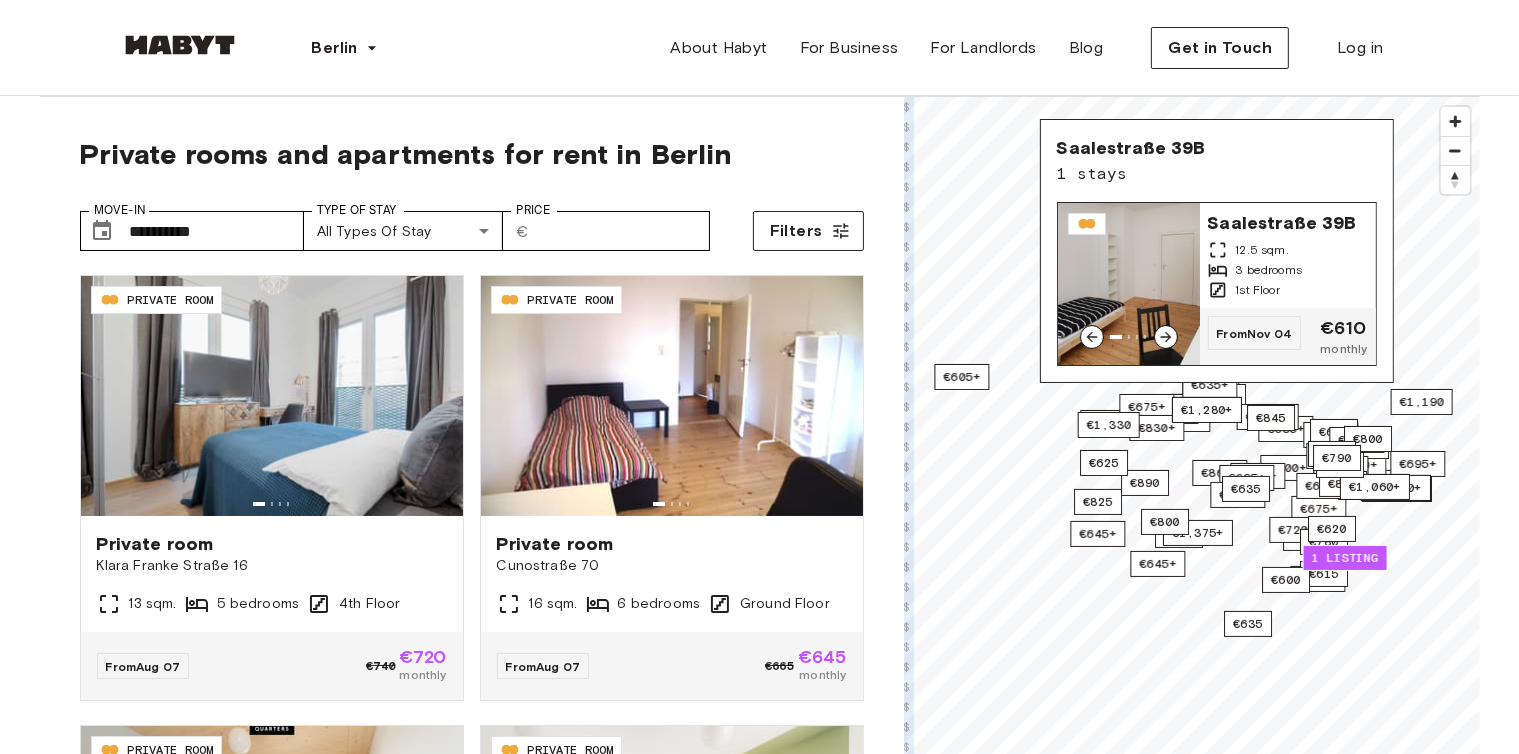 click 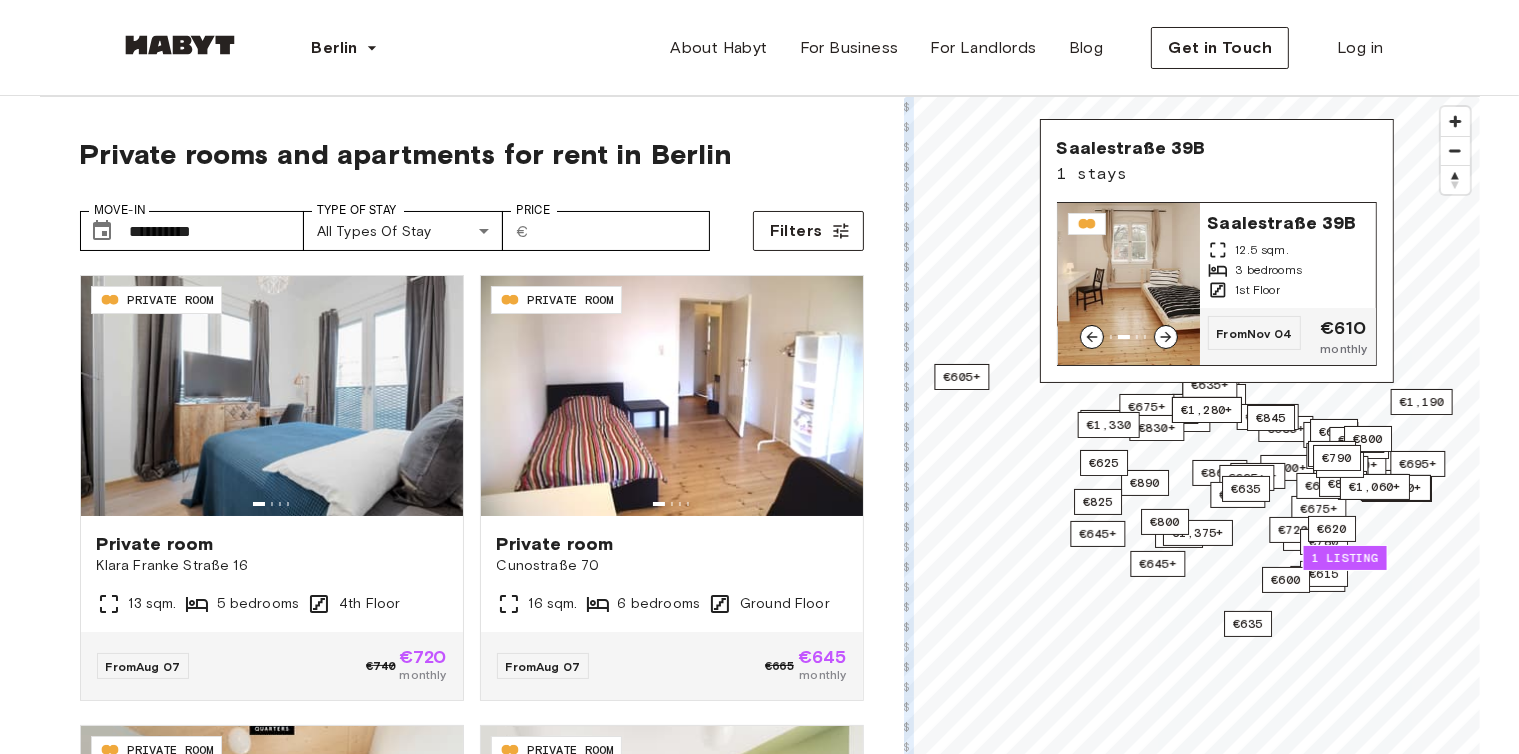 click 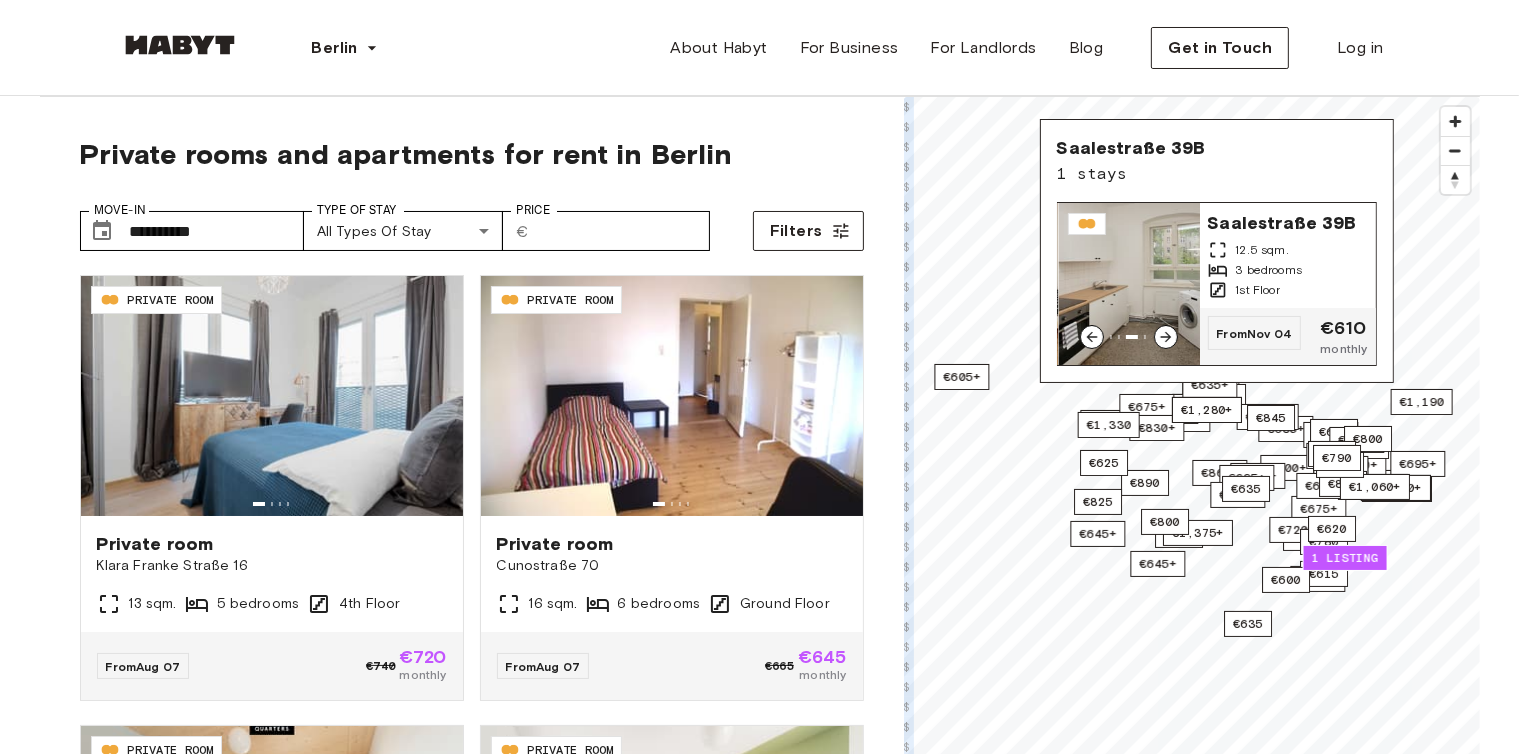 click 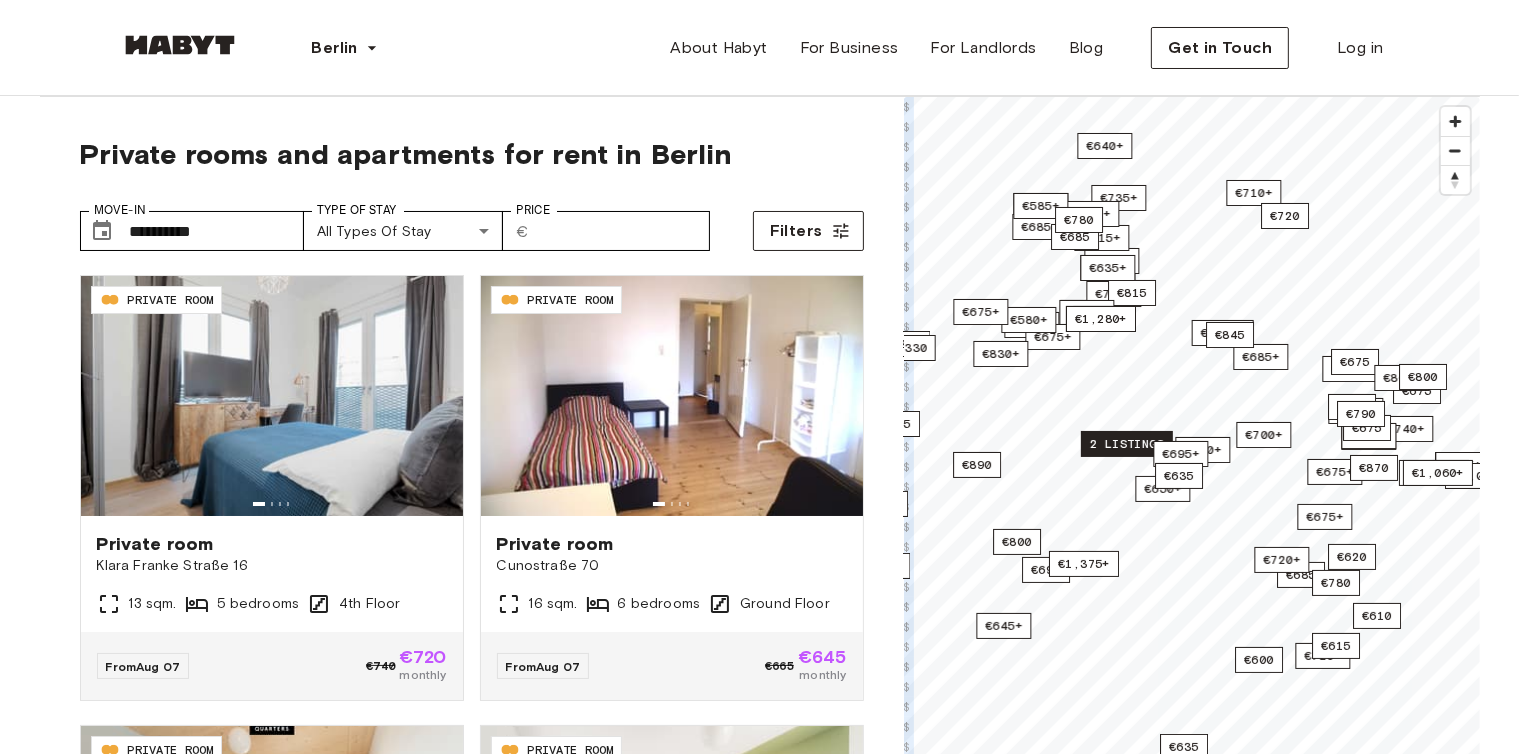 click on "2 listings" at bounding box center [1127, 444] 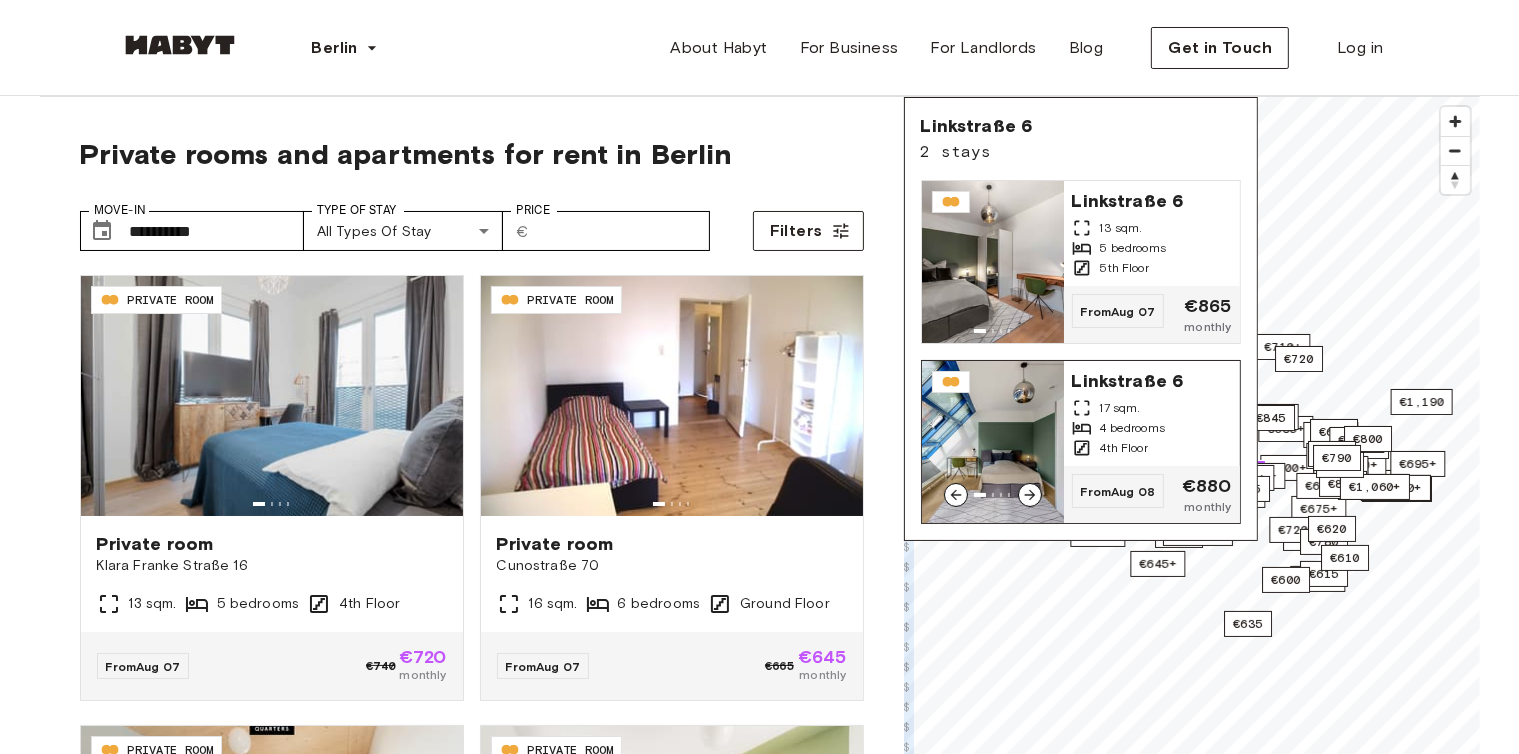 click at bounding box center (993, 442) 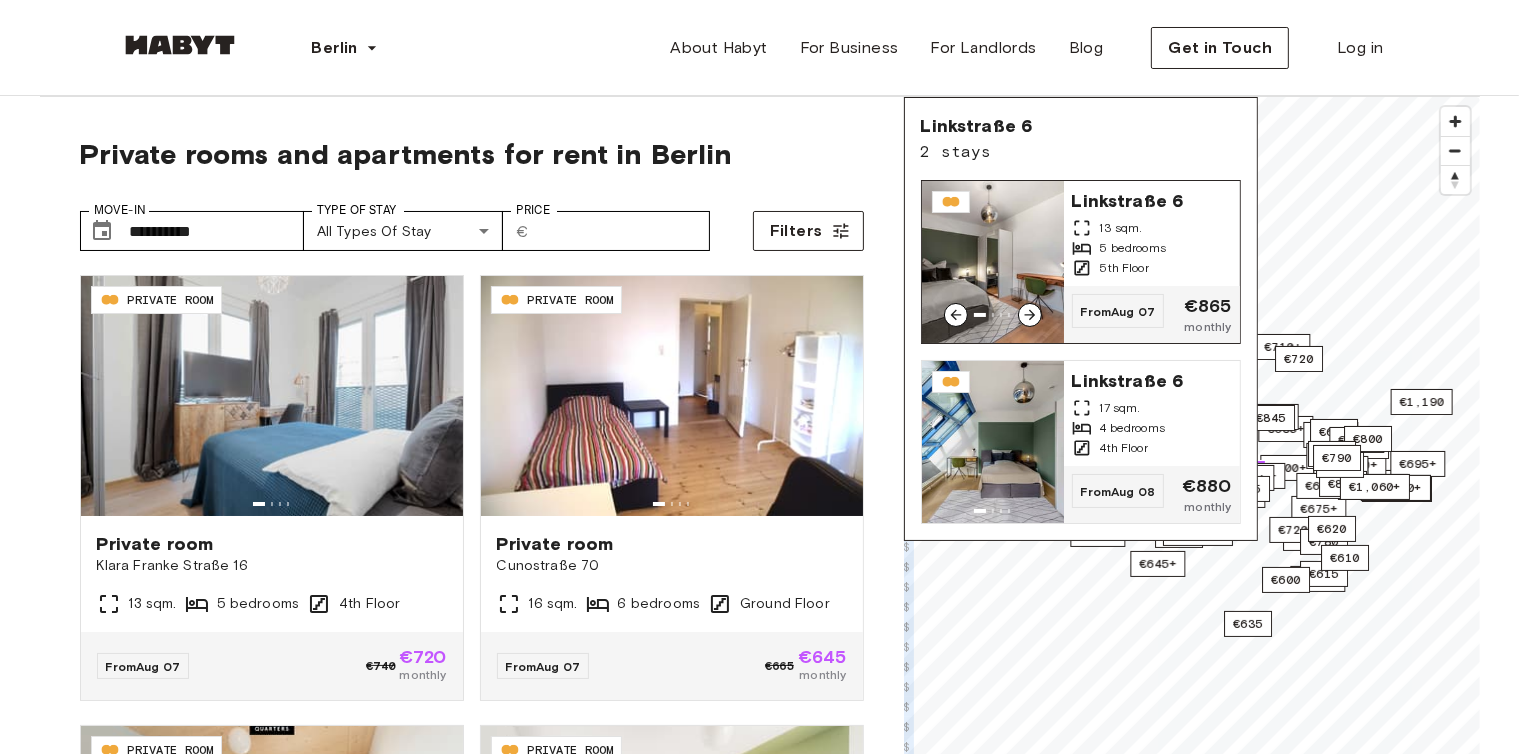 click 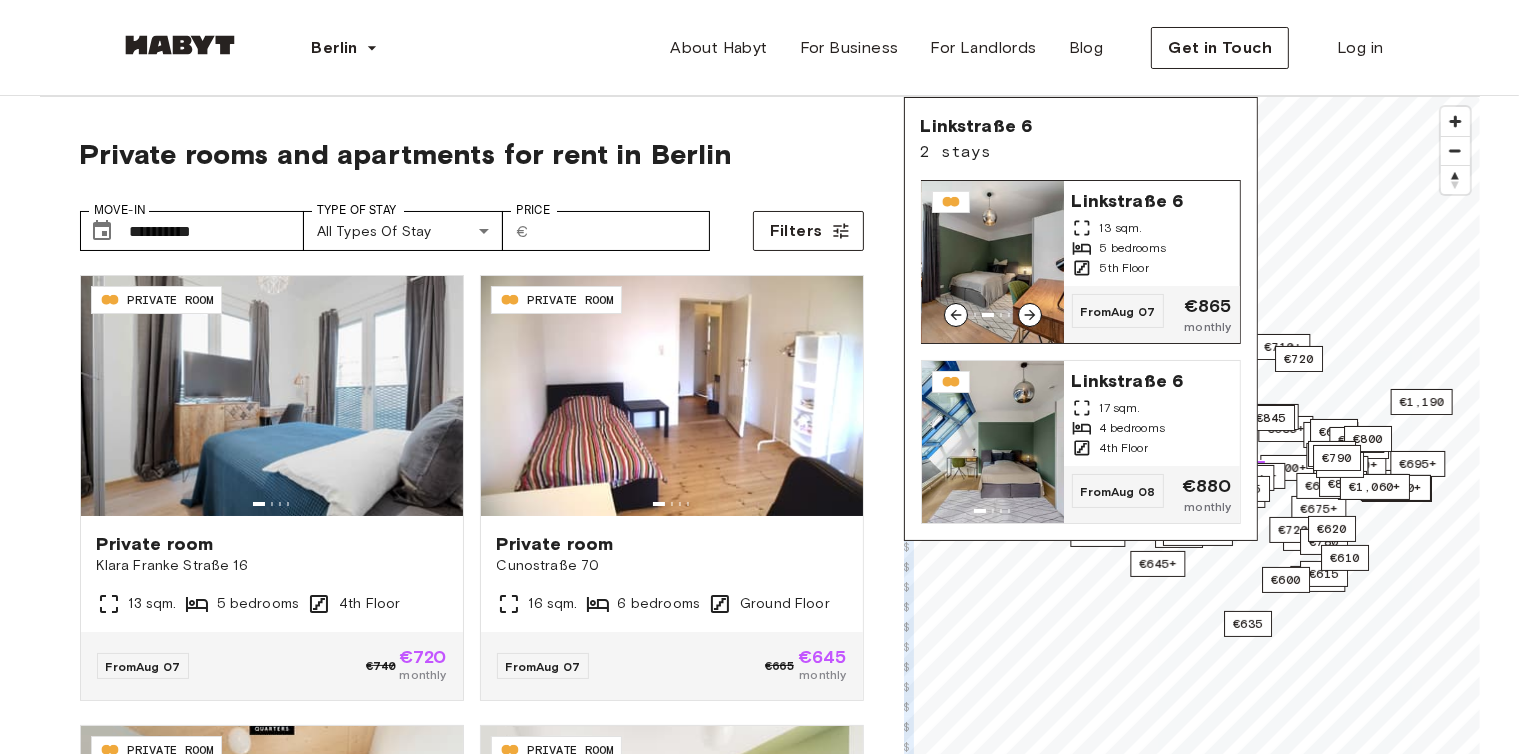 click 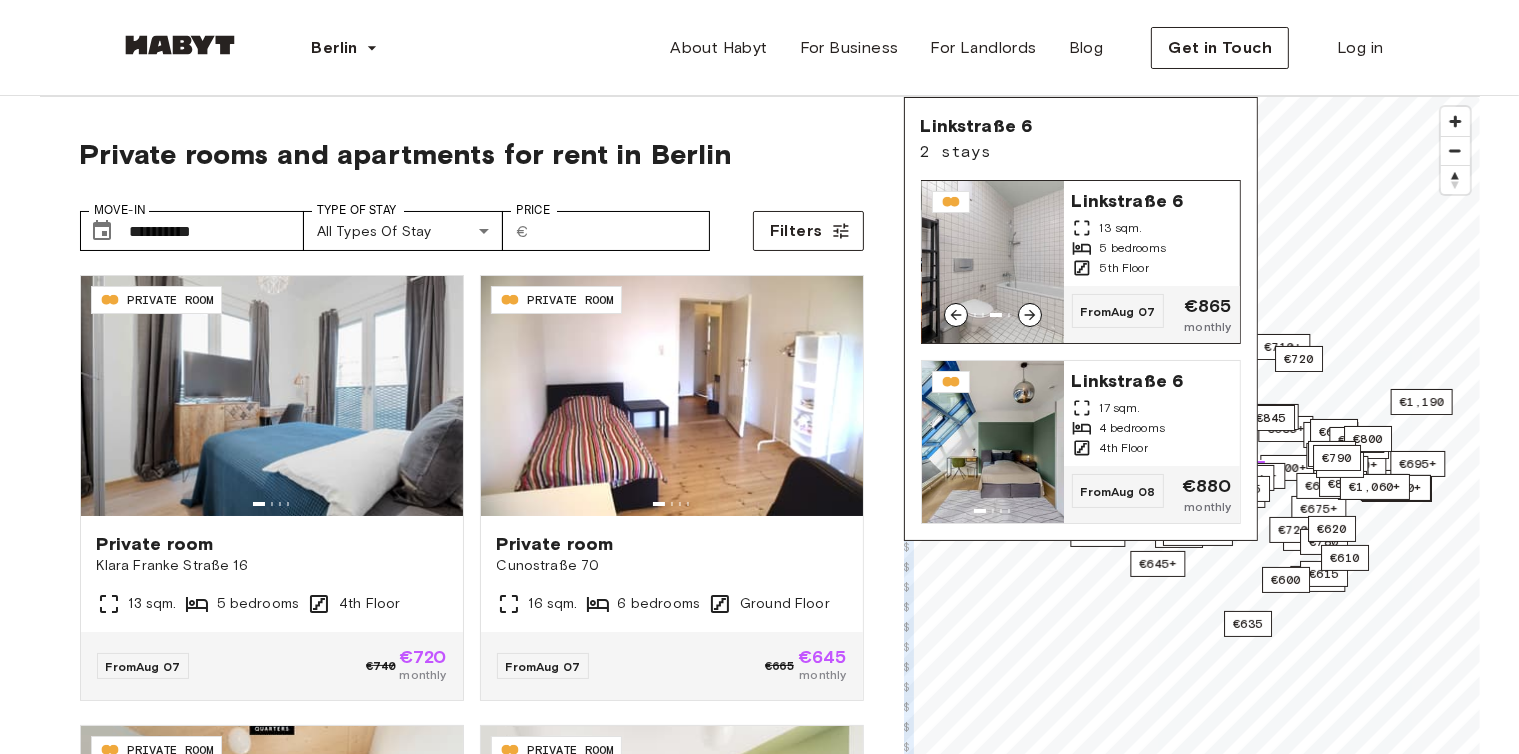 click 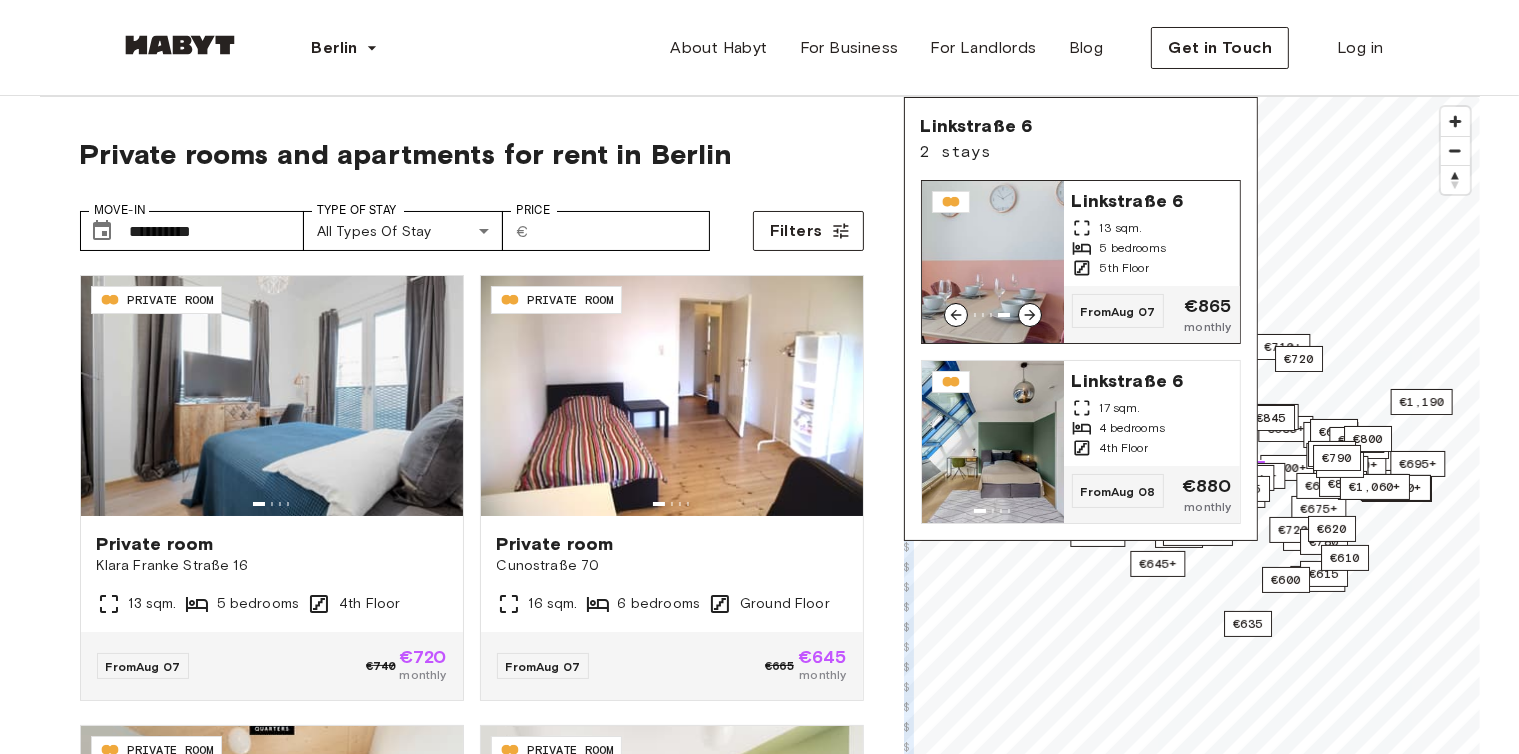 click 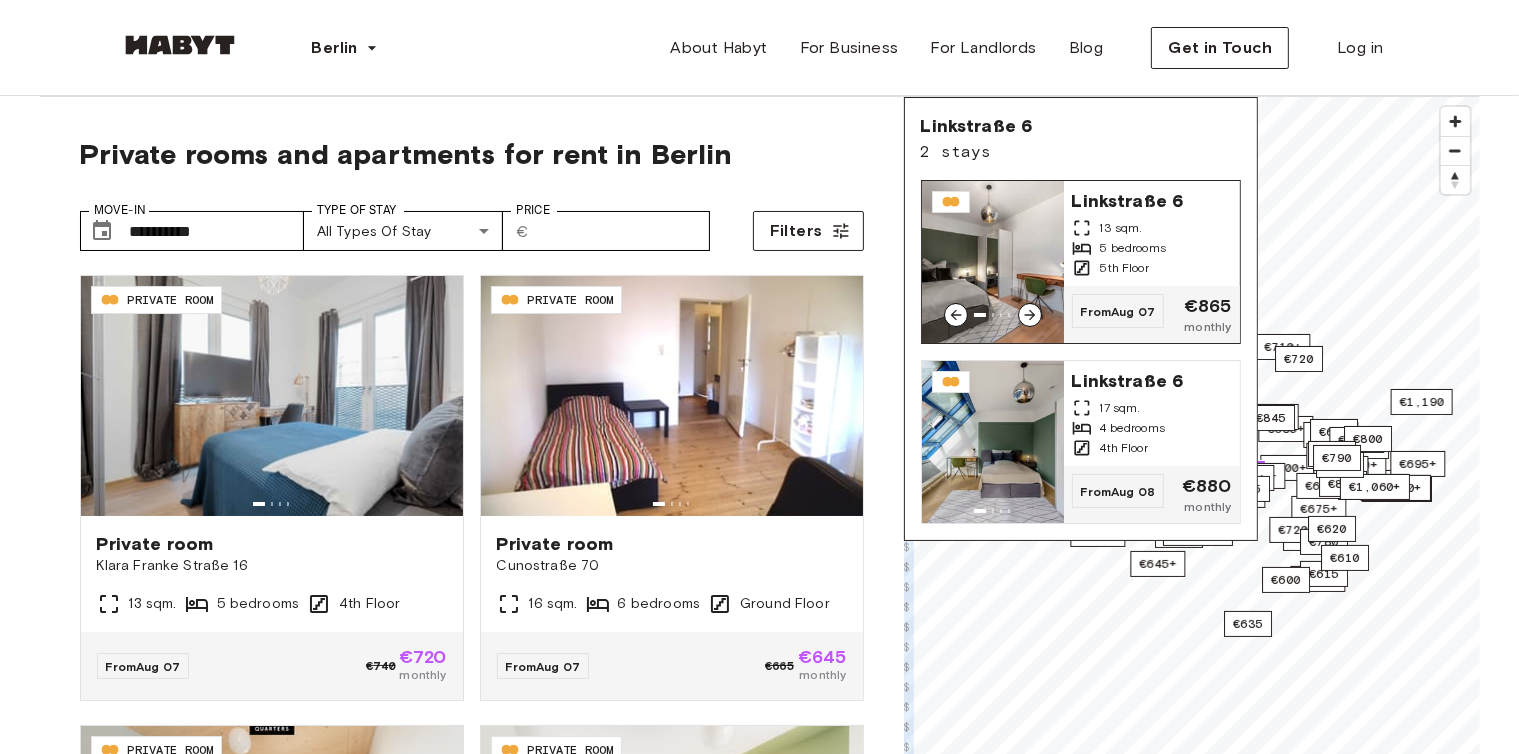 click 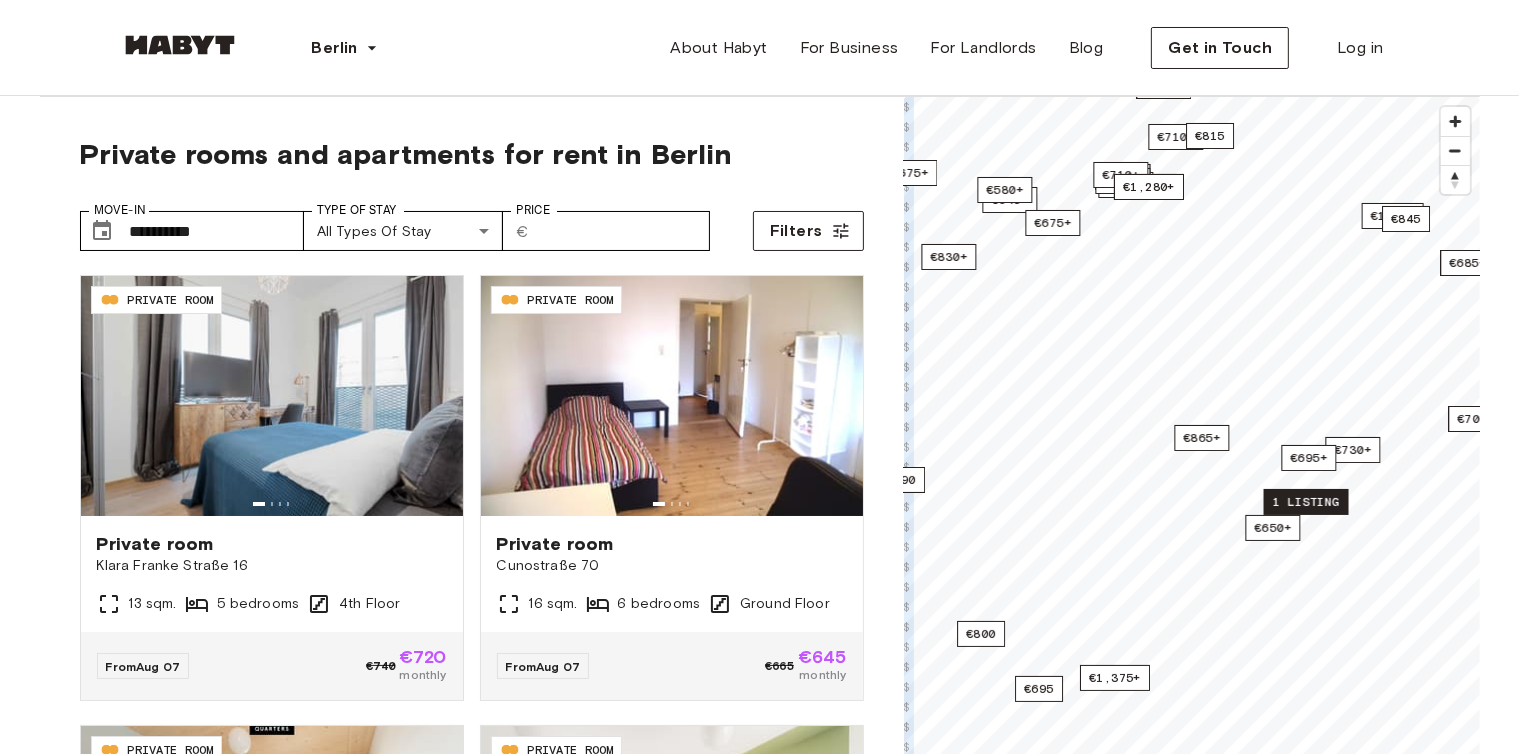 click on "1 listing" at bounding box center [1305, 502] 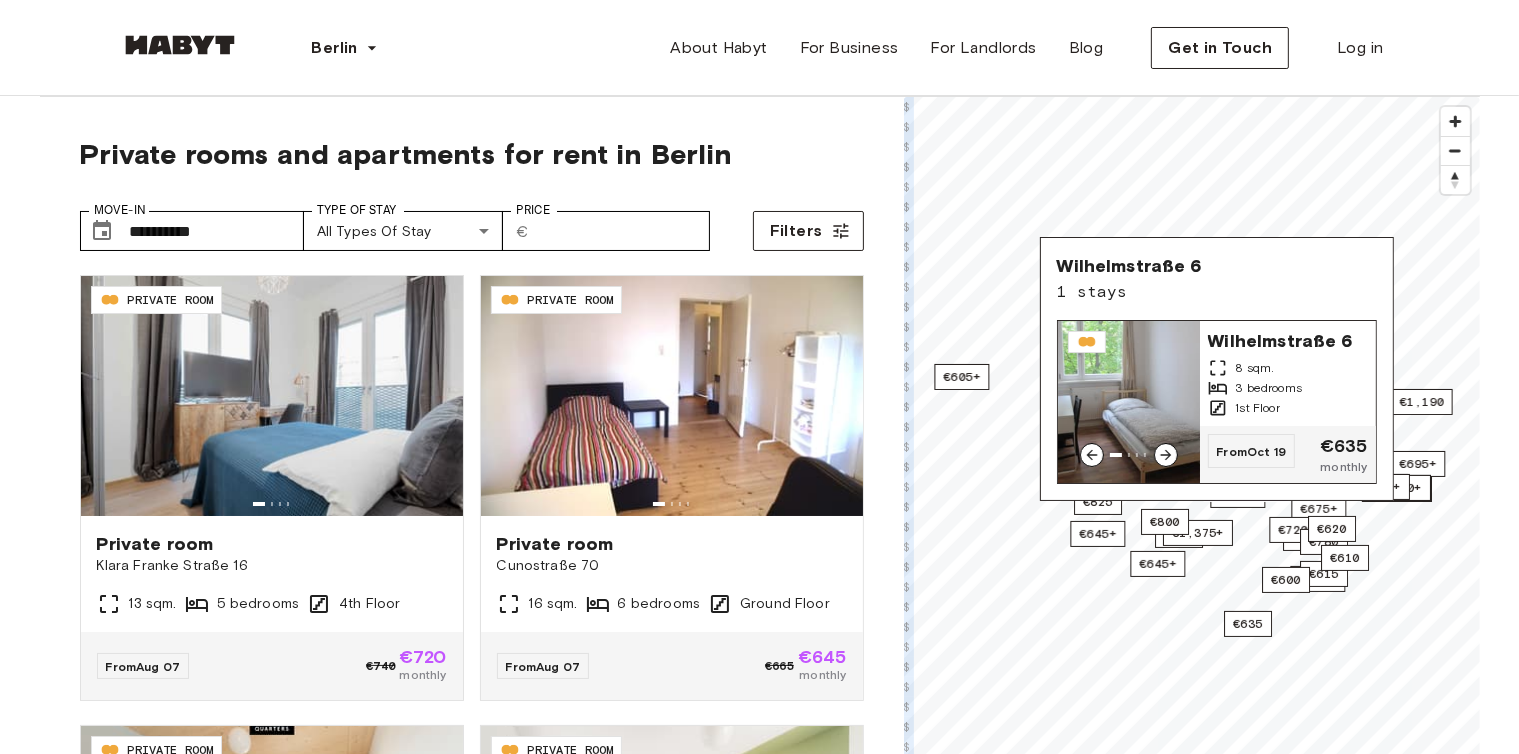 click 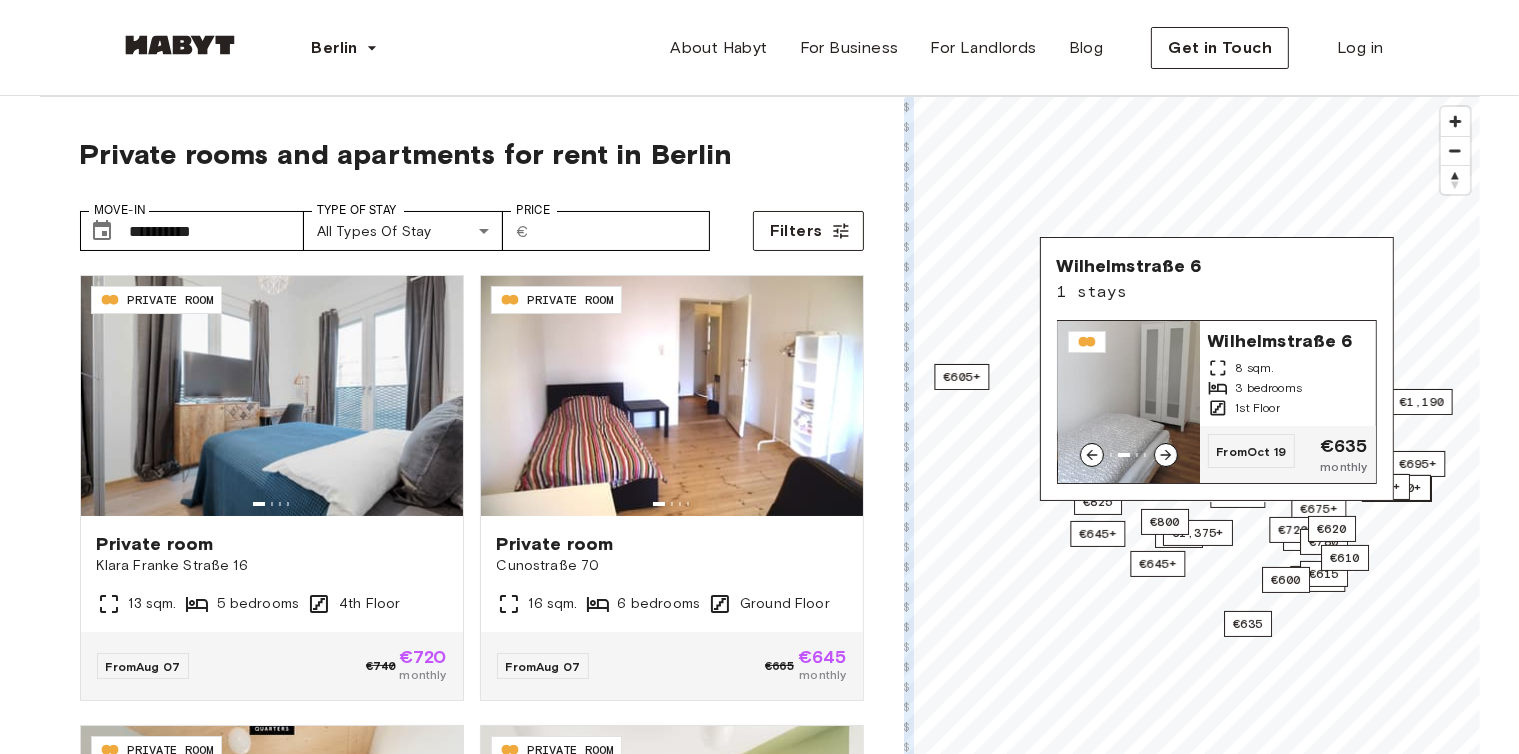 click 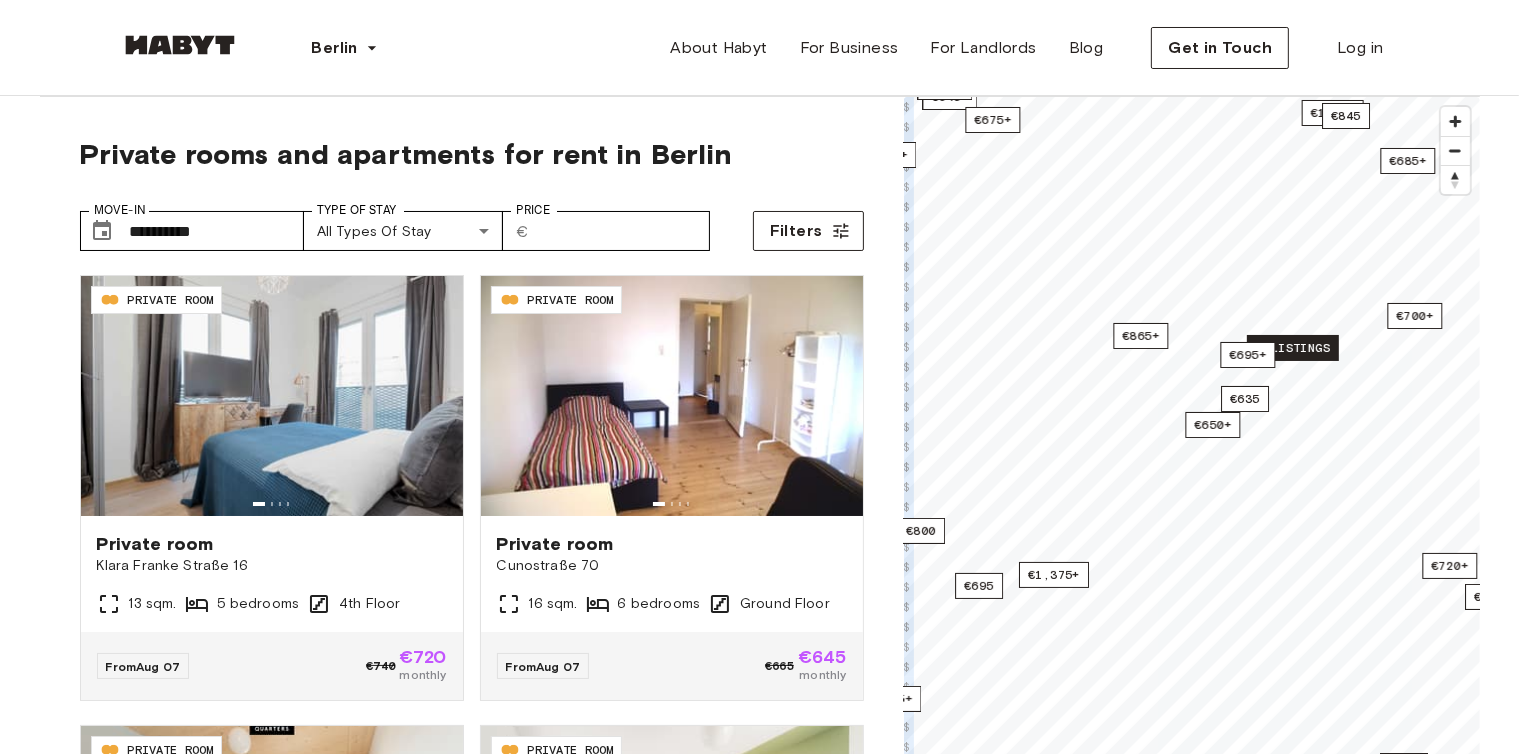 click on "5 listings" at bounding box center (1293, 348) 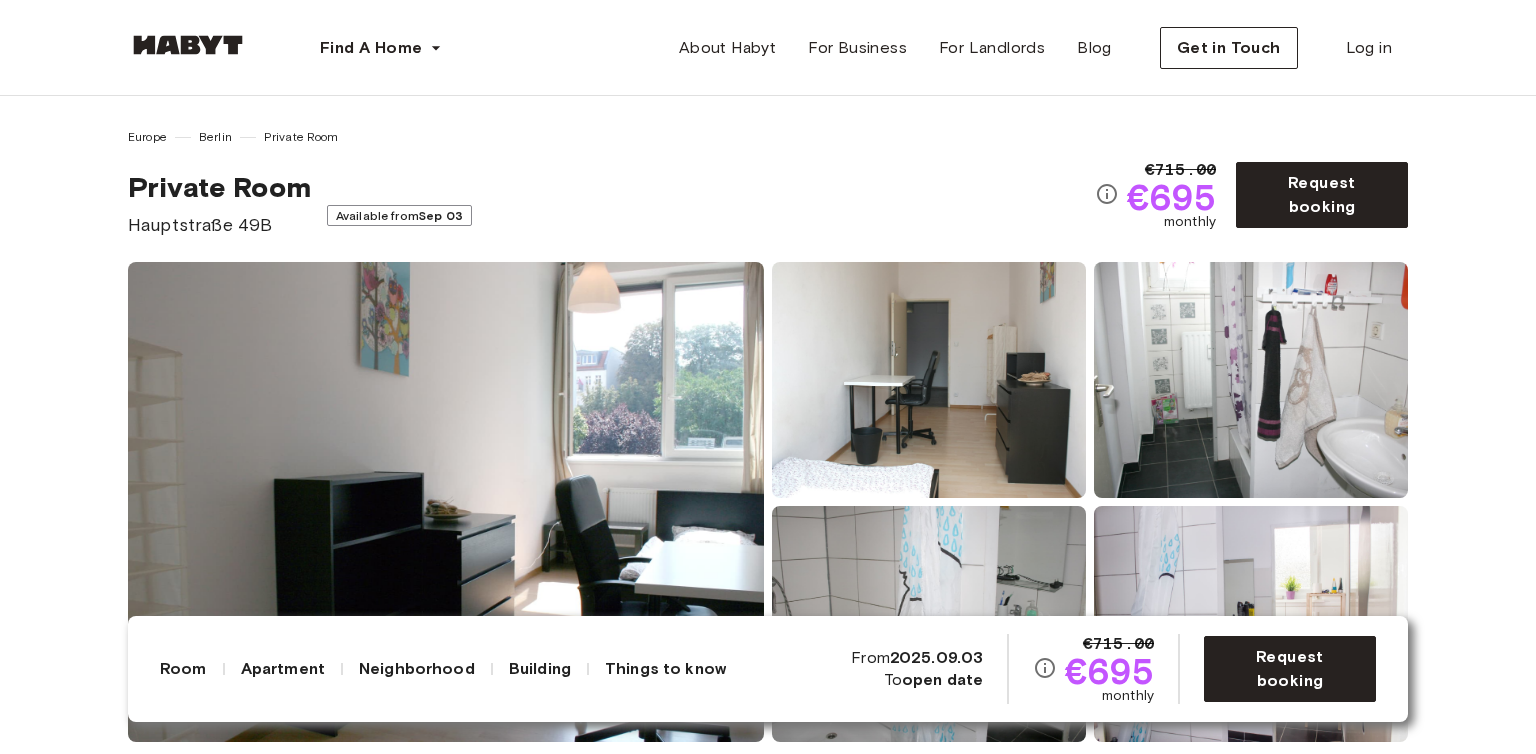 scroll, scrollTop: 0, scrollLeft: 0, axis: both 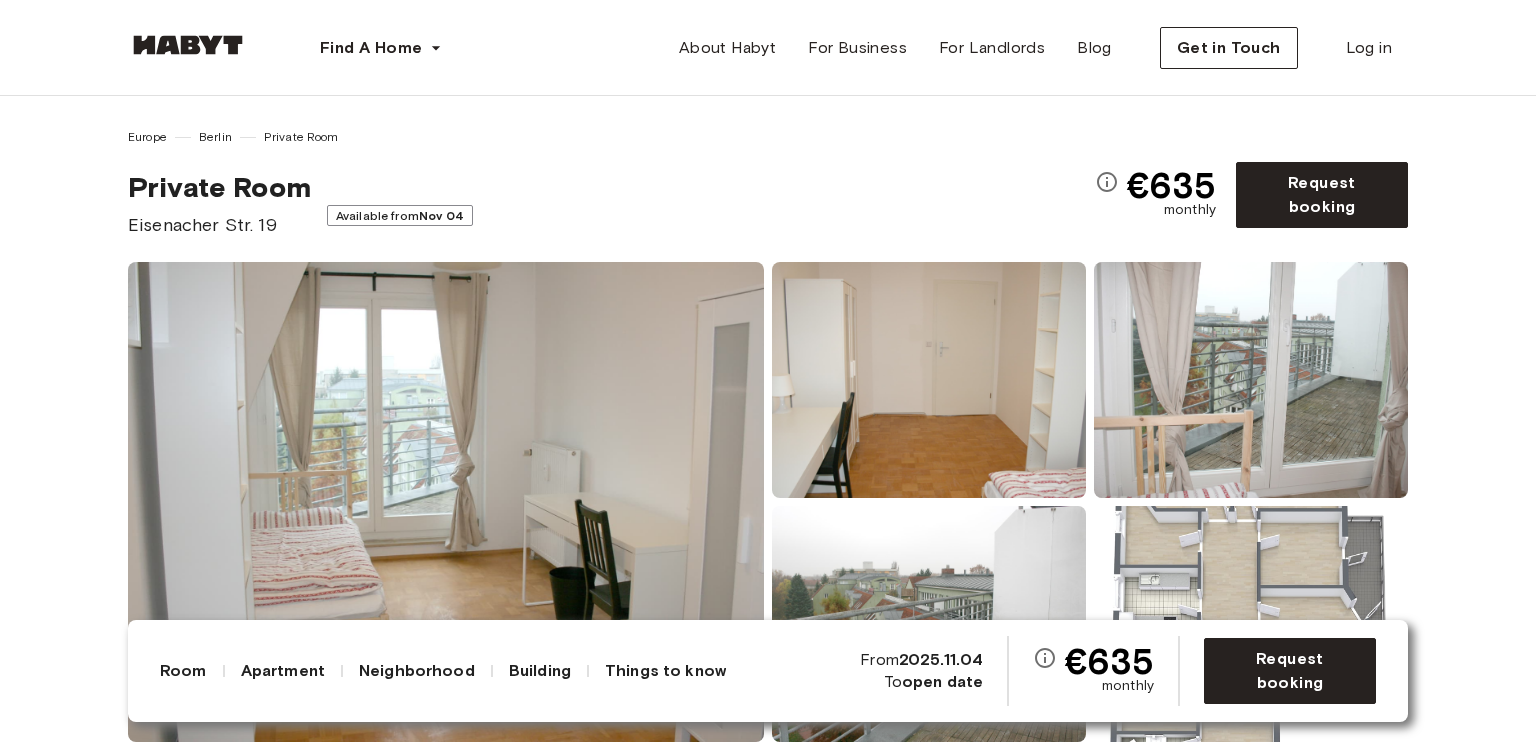 click at bounding box center (446, 502) 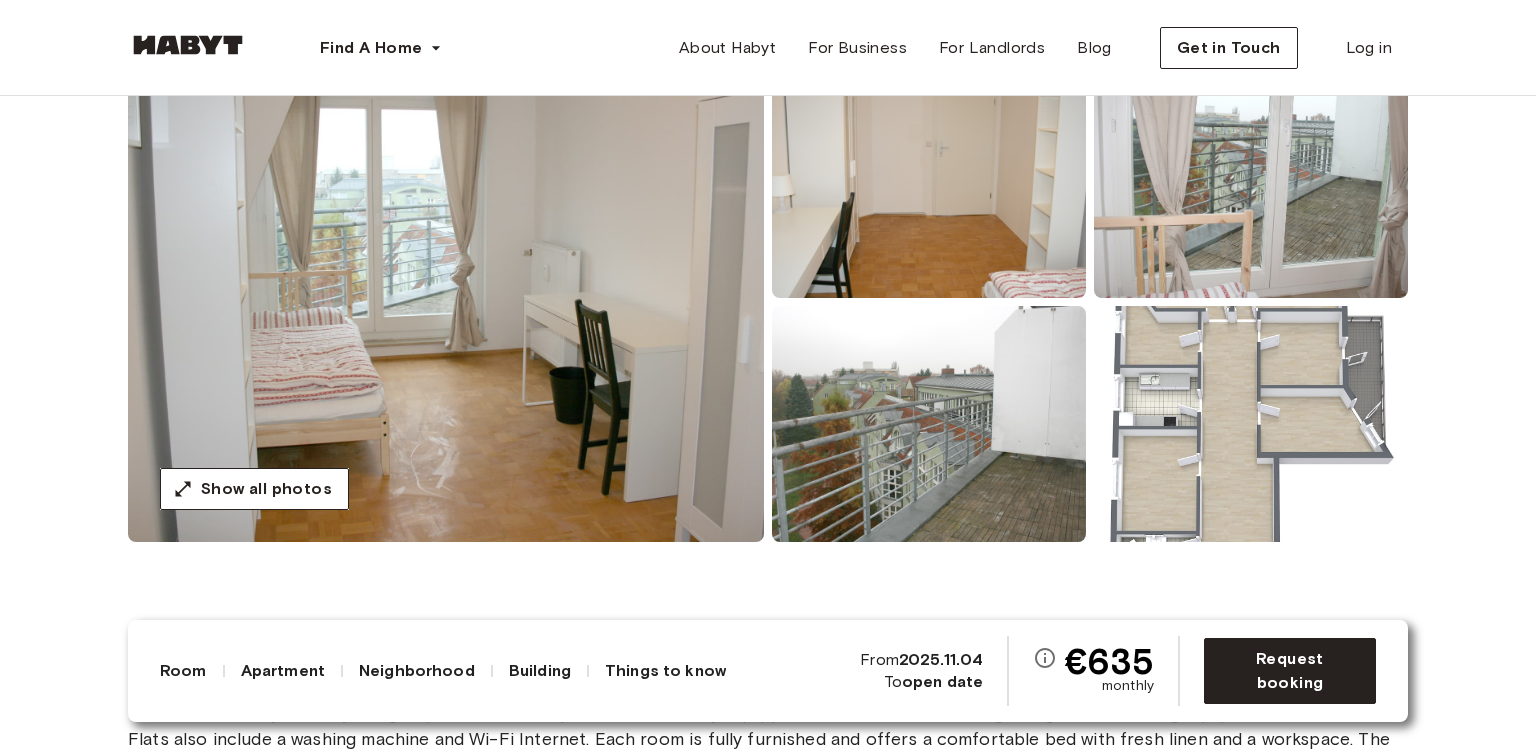 scroll, scrollTop: 160, scrollLeft: 0, axis: vertical 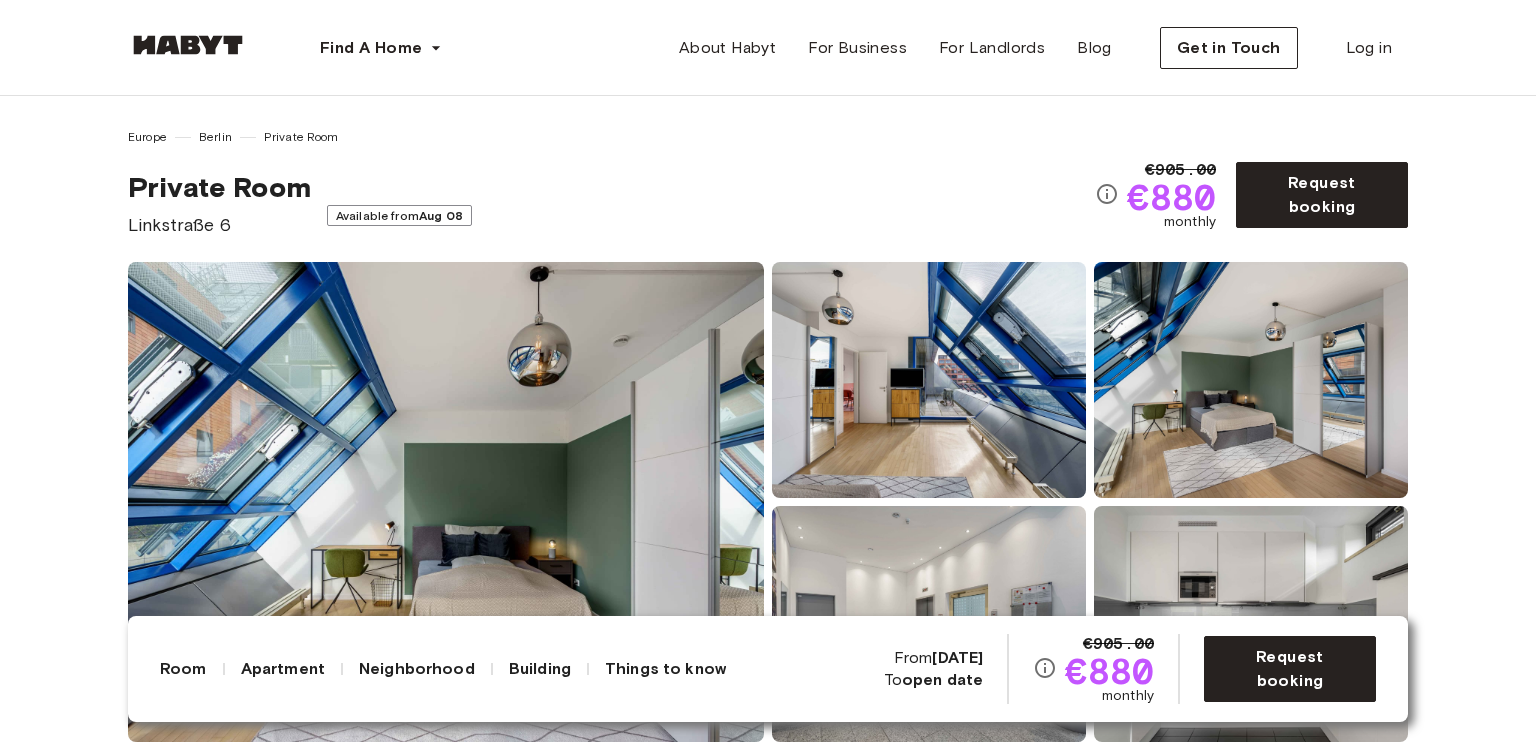 click at bounding box center [929, 380] 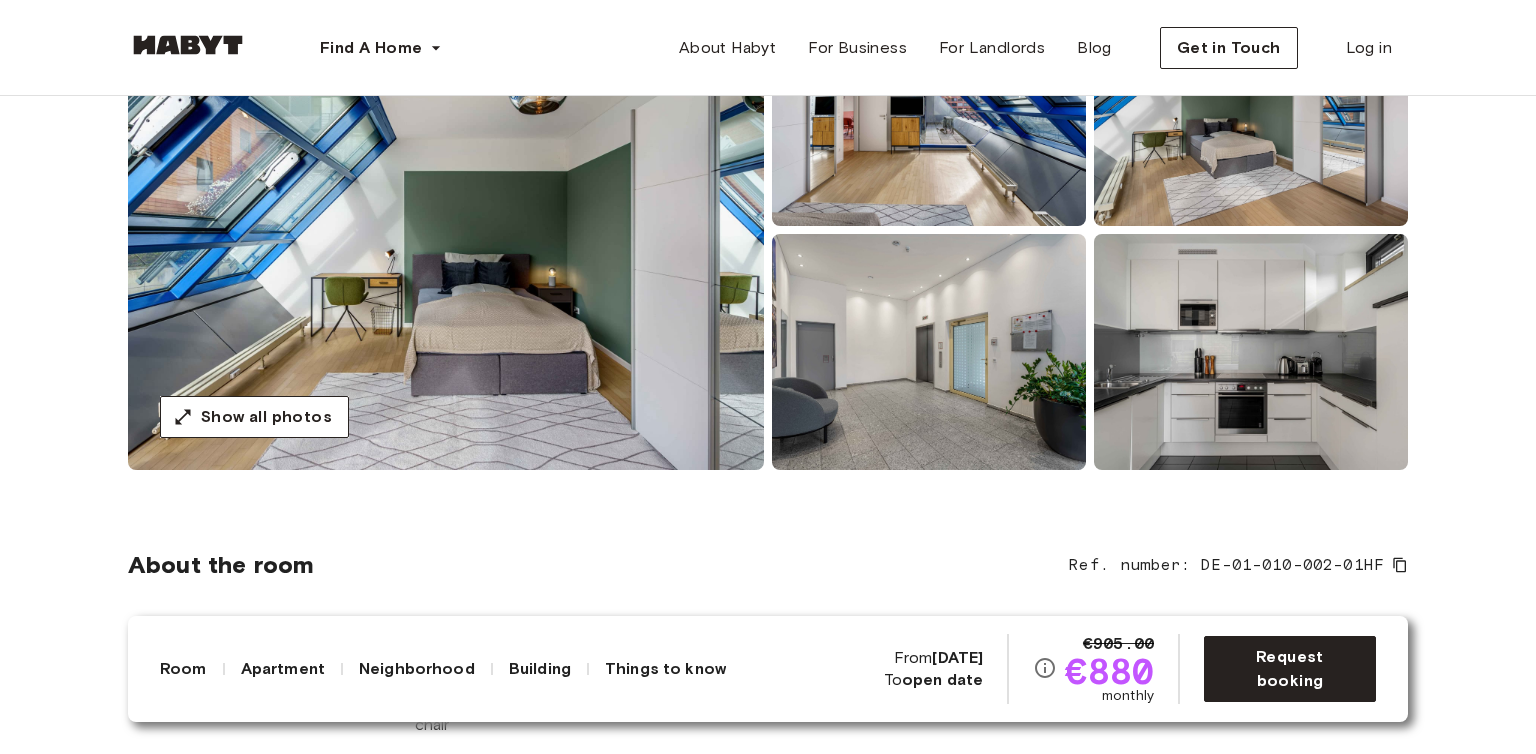 scroll, scrollTop: 280, scrollLeft: 0, axis: vertical 